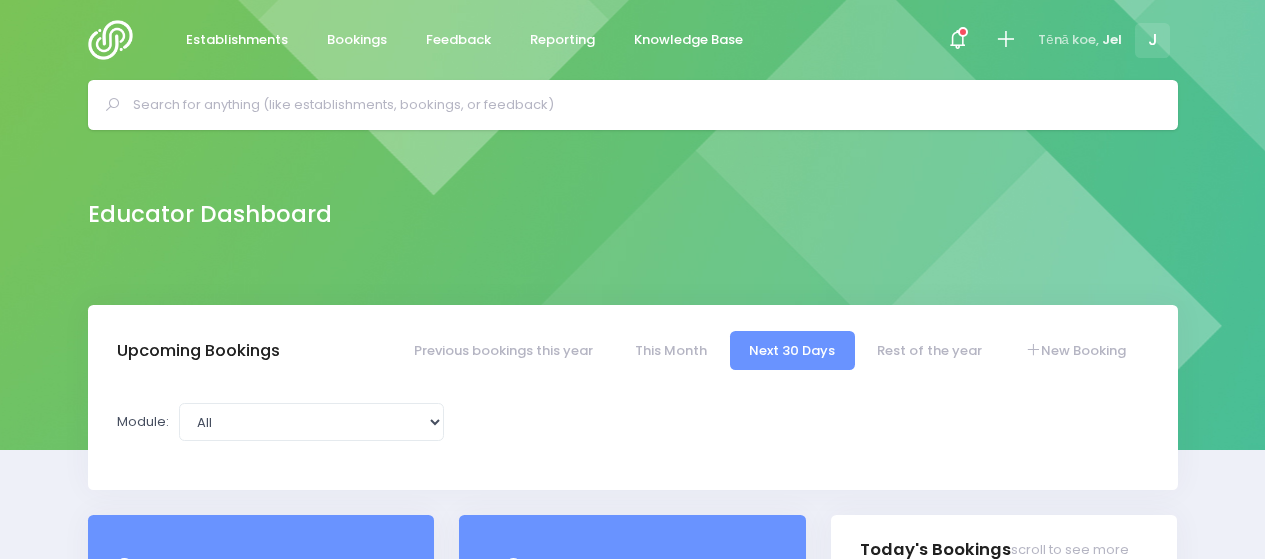 scroll, scrollTop: 0, scrollLeft: 0, axis: both 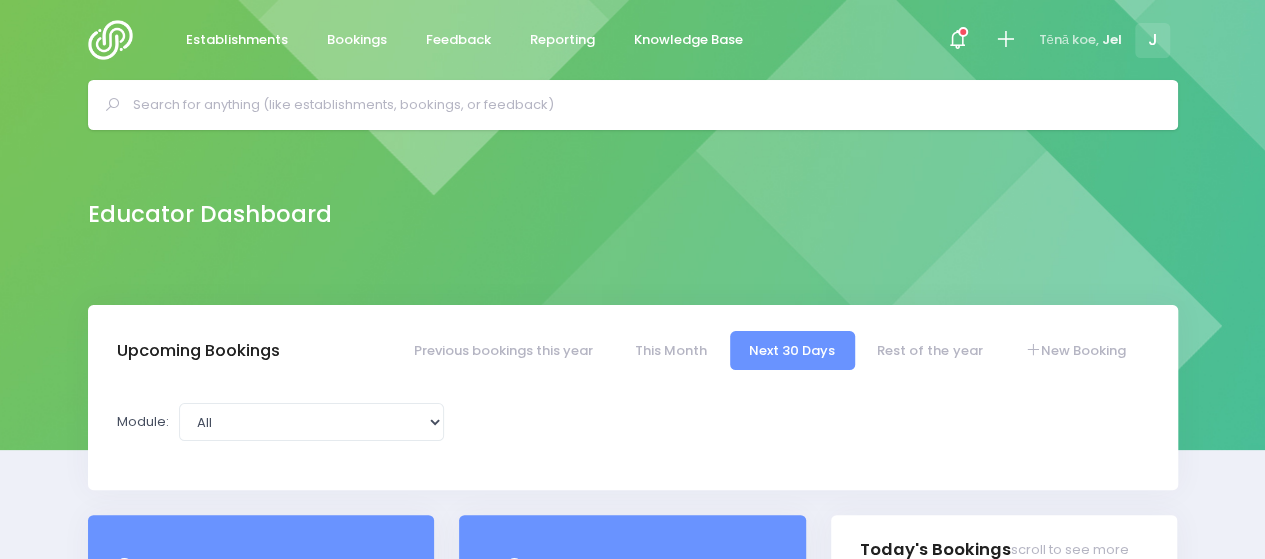 select on "5" 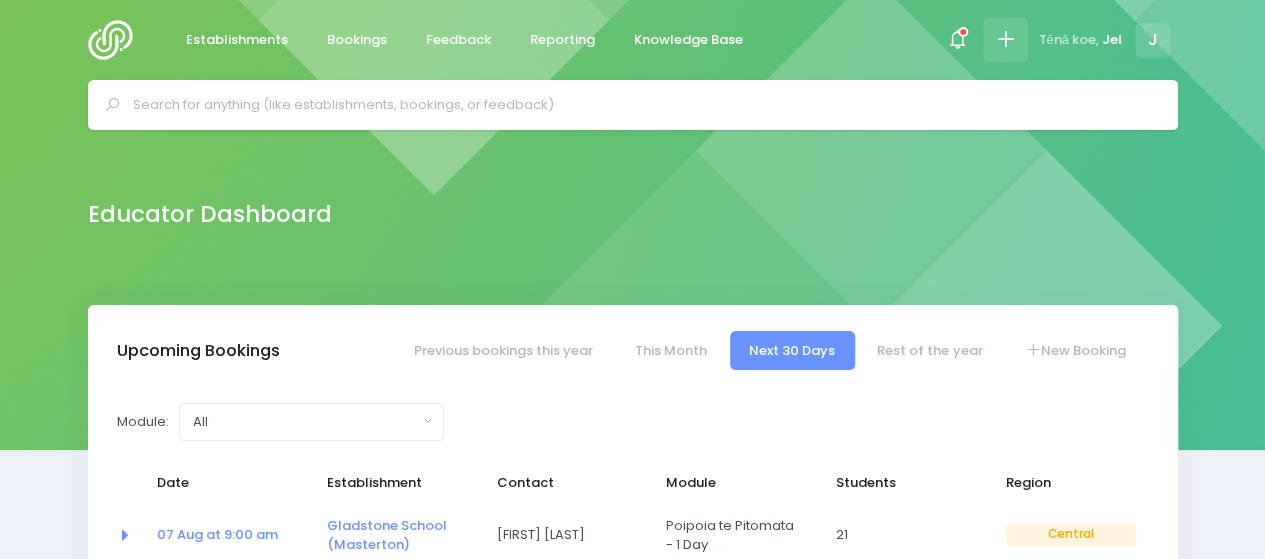 click at bounding box center (1005, 39) 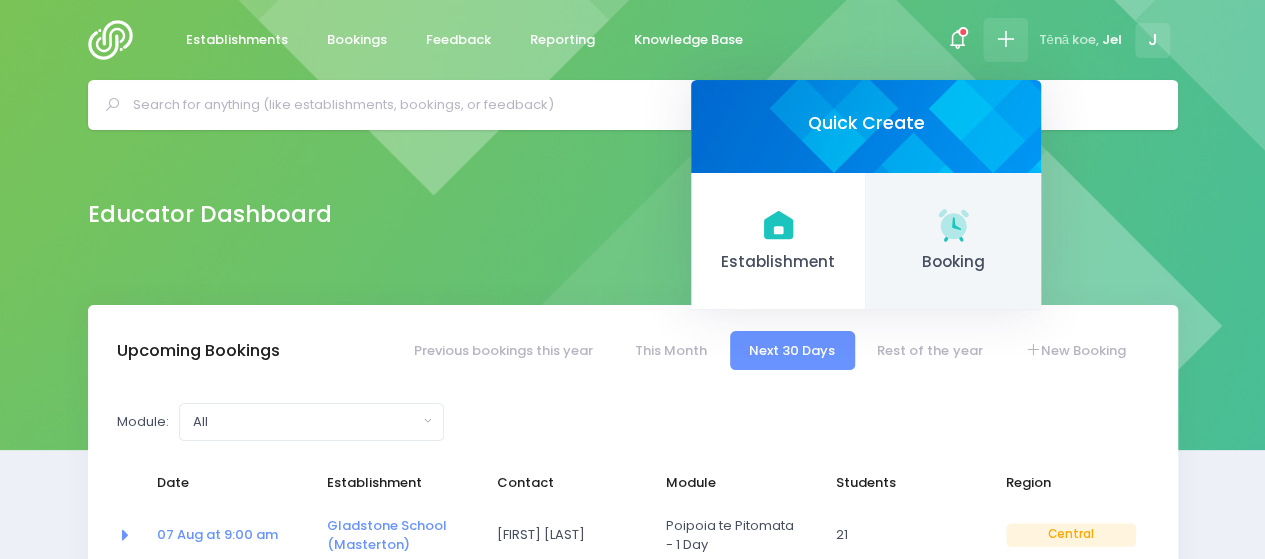 click on "Booking" at bounding box center [953, 262] 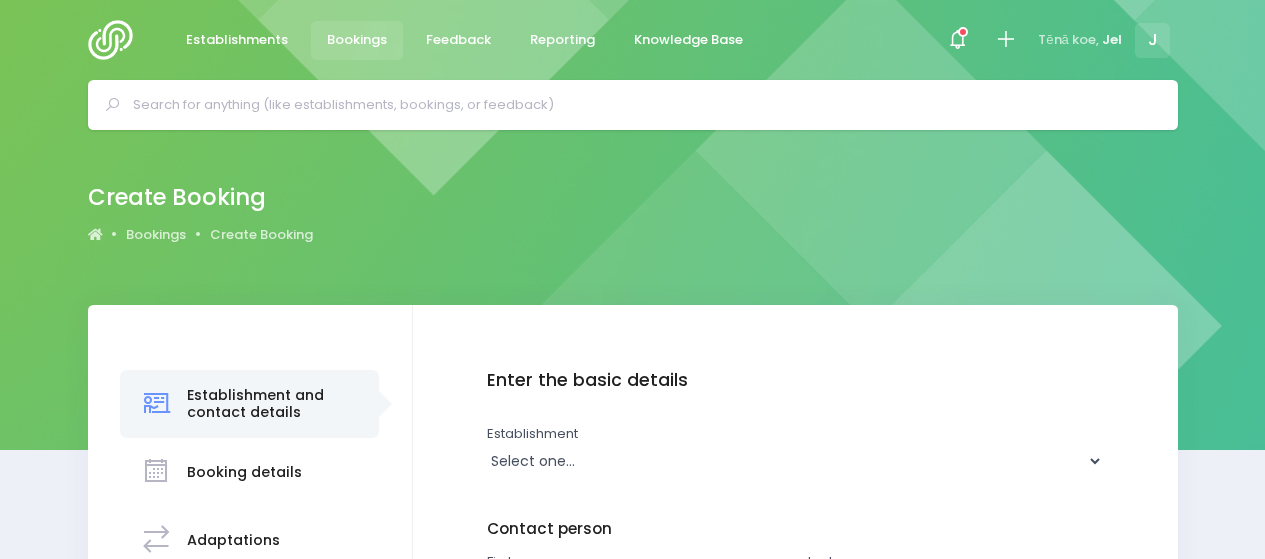 scroll, scrollTop: 0, scrollLeft: 0, axis: both 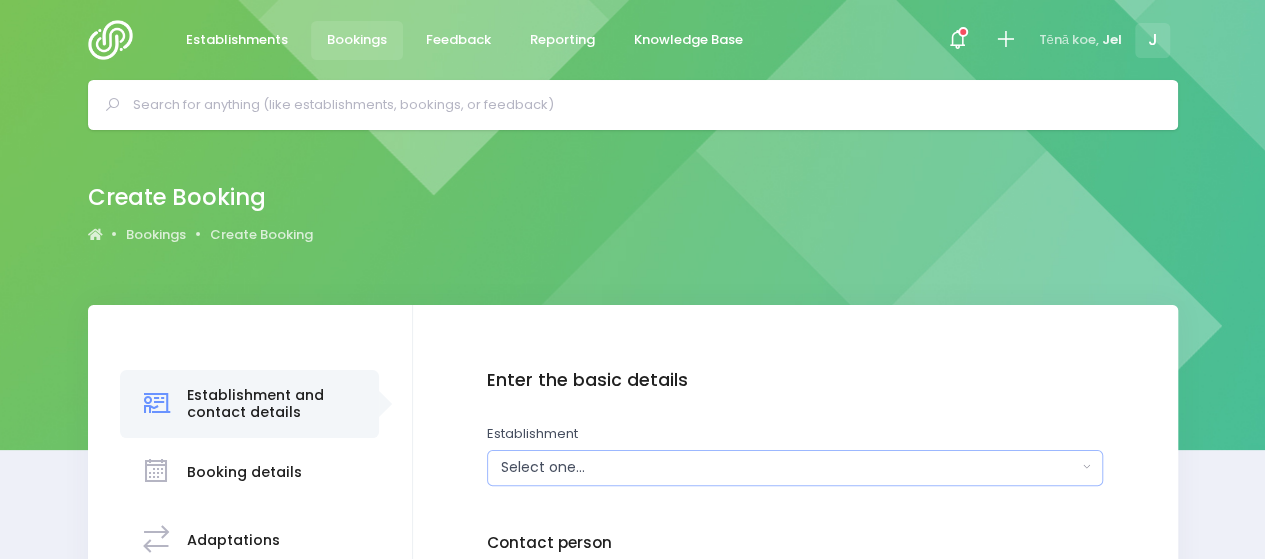 click on "Select one..." at bounding box center [789, 467] 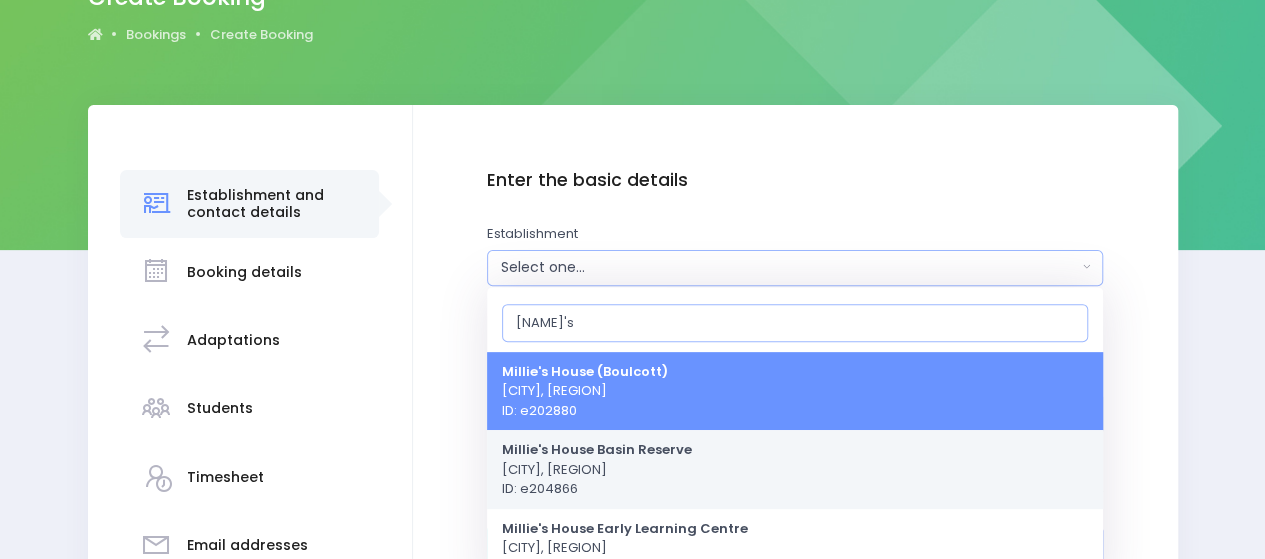 scroll, scrollTop: 300, scrollLeft: 0, axis: vertical 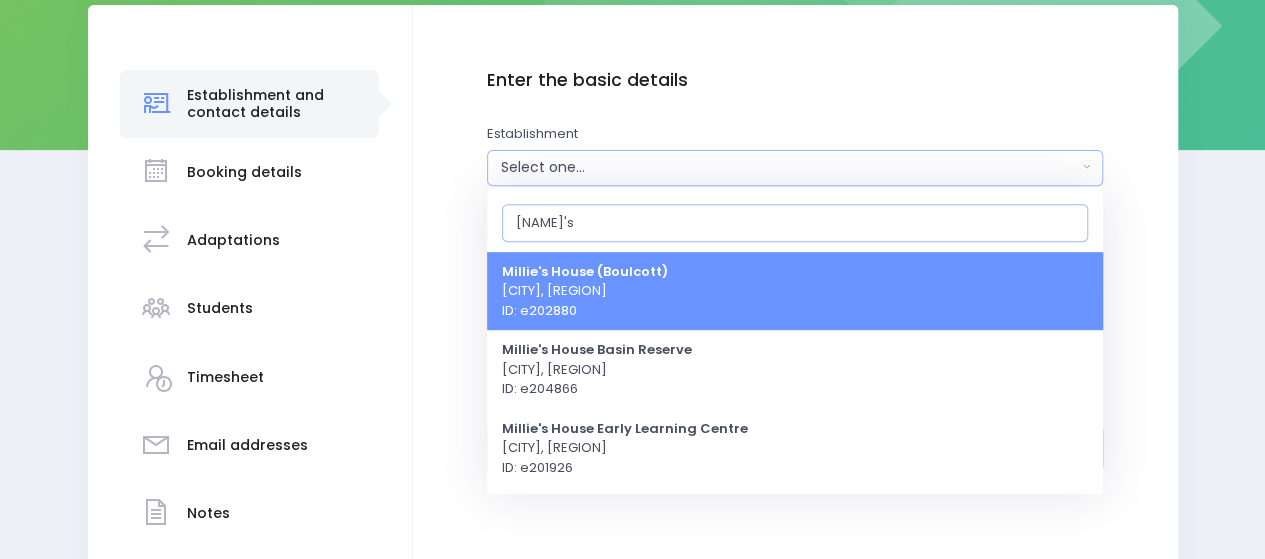 type on "millie's" 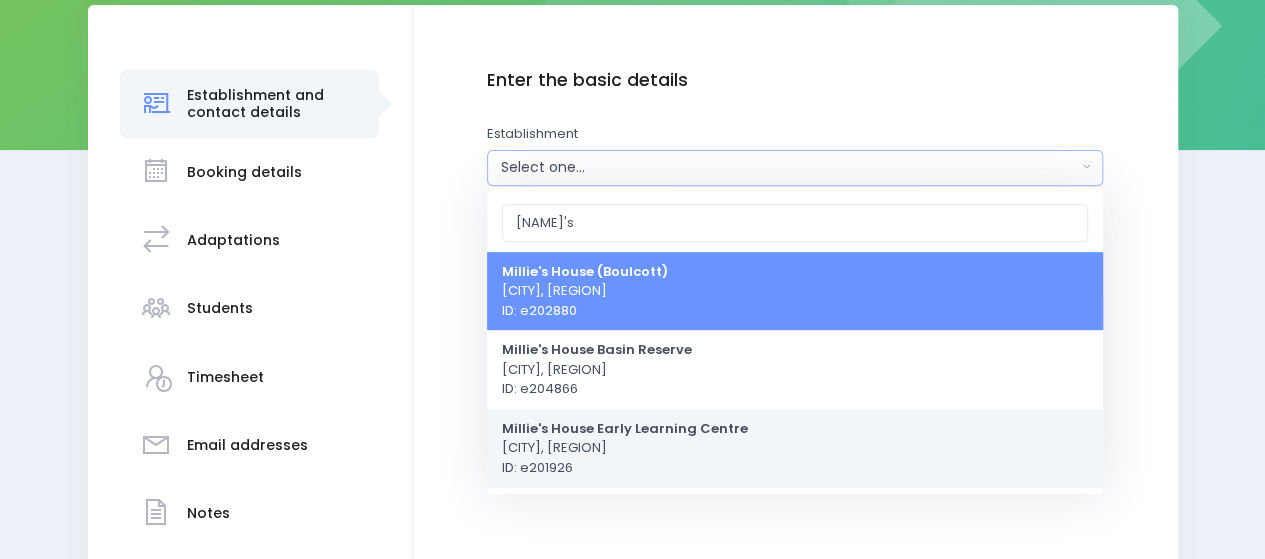click on "Millie's House Early Learning Centre Lower Hutt, Central Region ID: e201926" at bounding box center [625, 447] 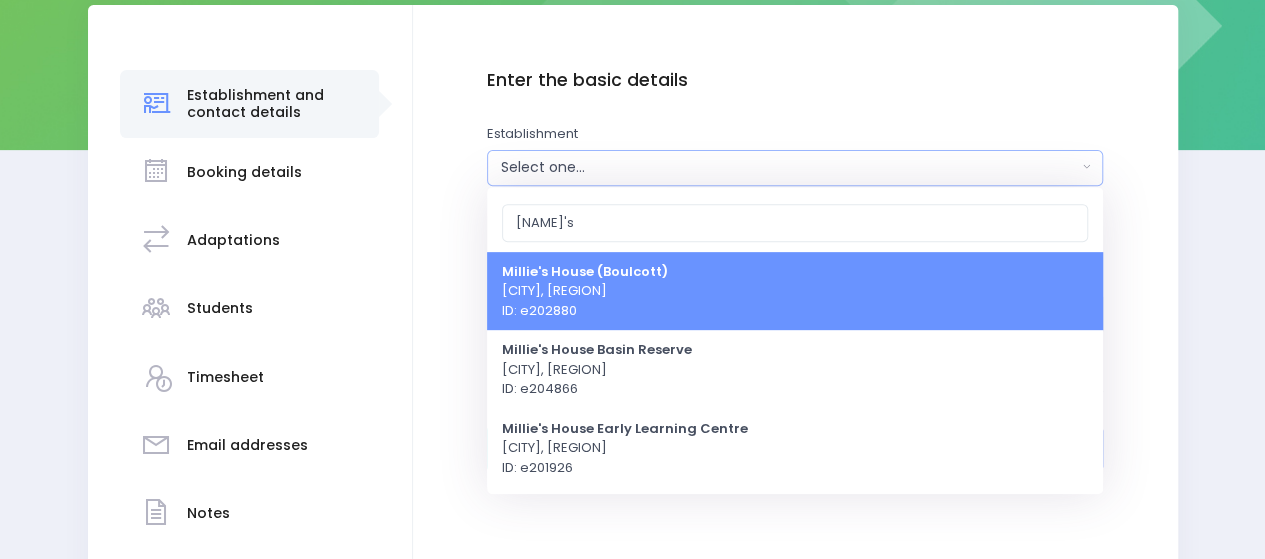select on "201926" 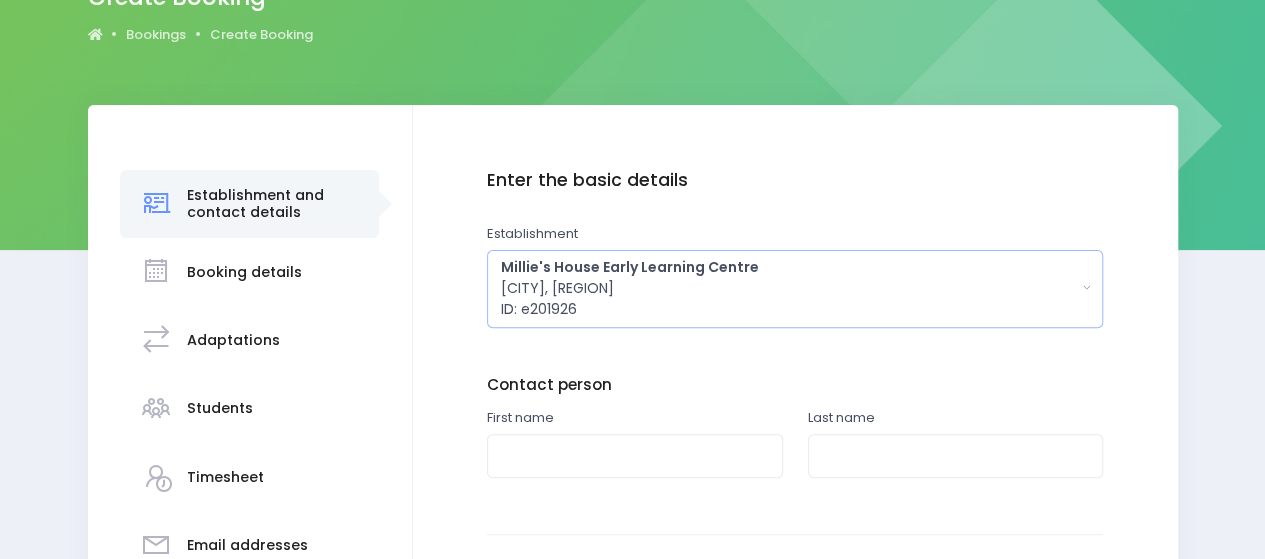 scroll, scrollTop: 0, scrollLeft: 0, axis: both 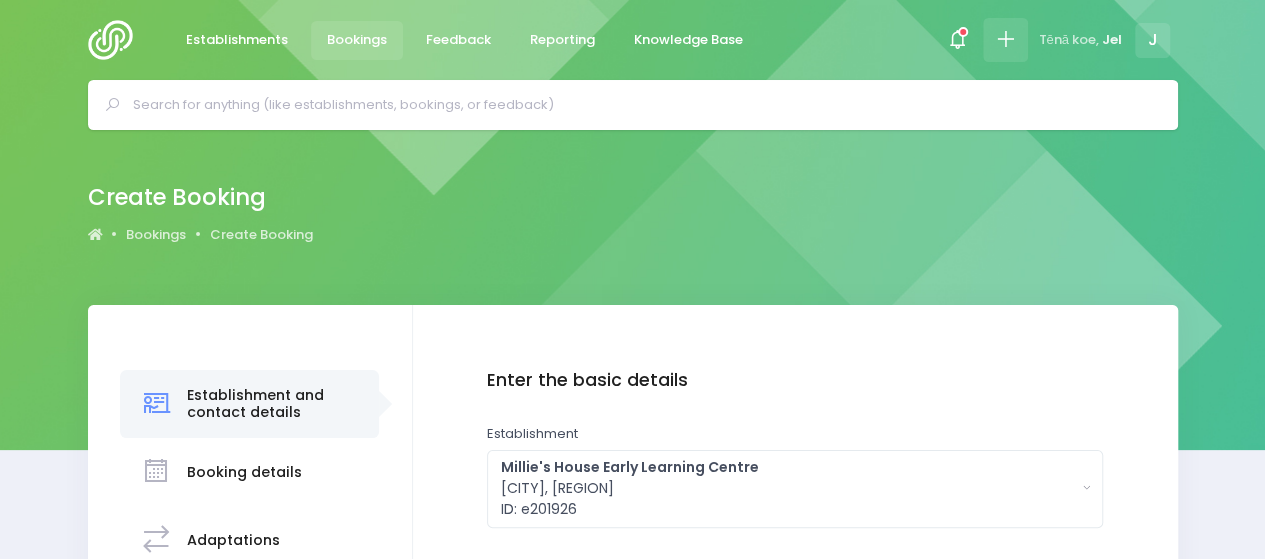 click at bounding box center (1005, 39) 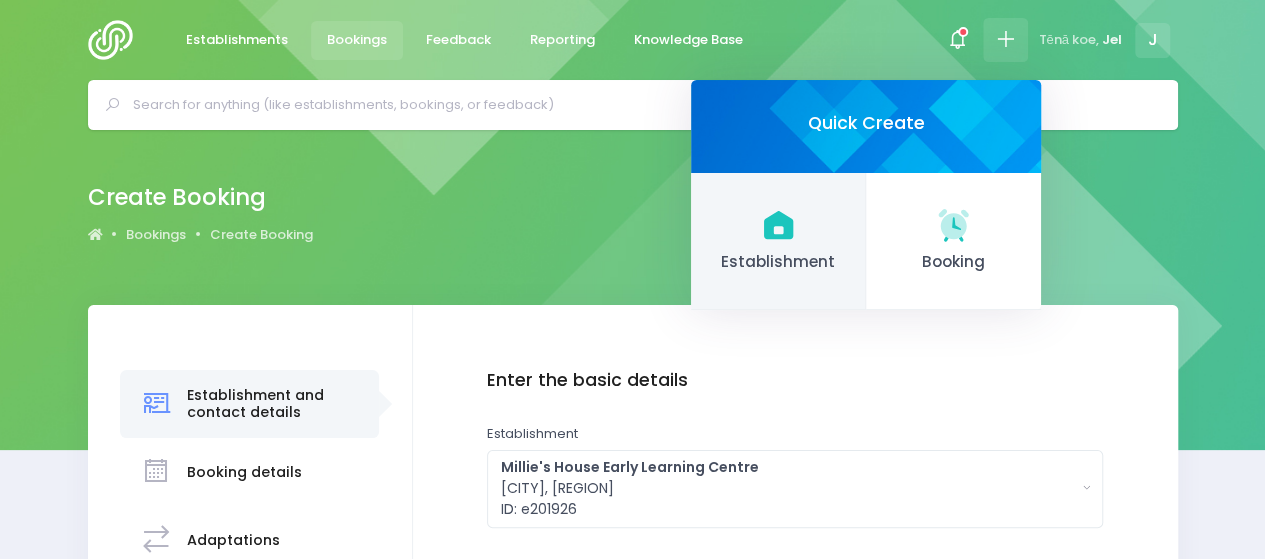 click on "Establishment" at bounding box center [778, 262] 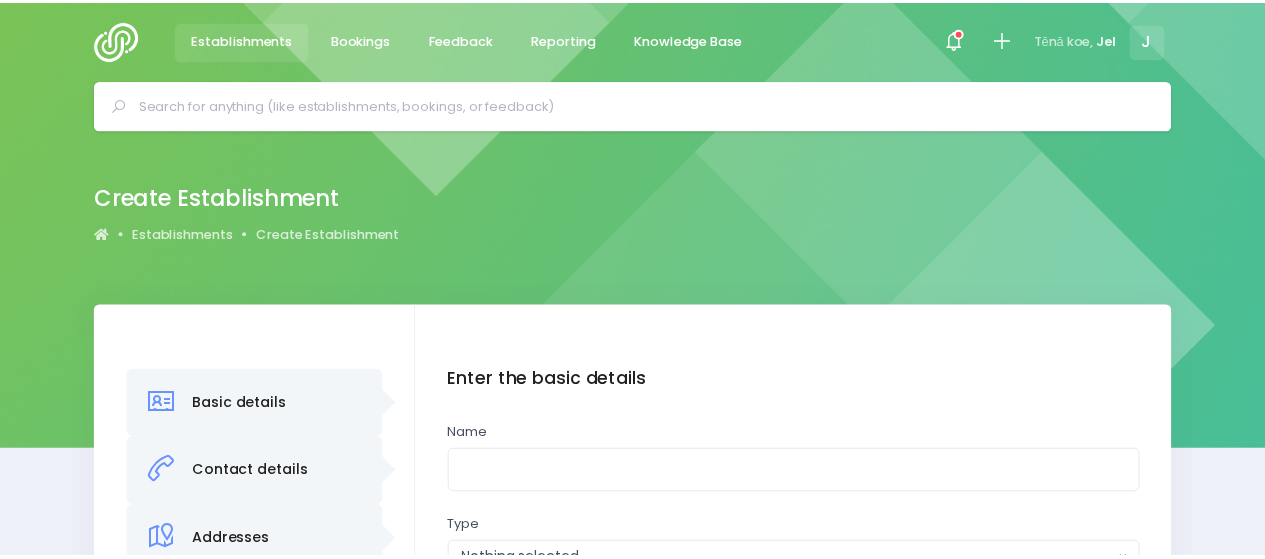 scroll, scrollTop: 0, scrollLeft: 0, axis: both 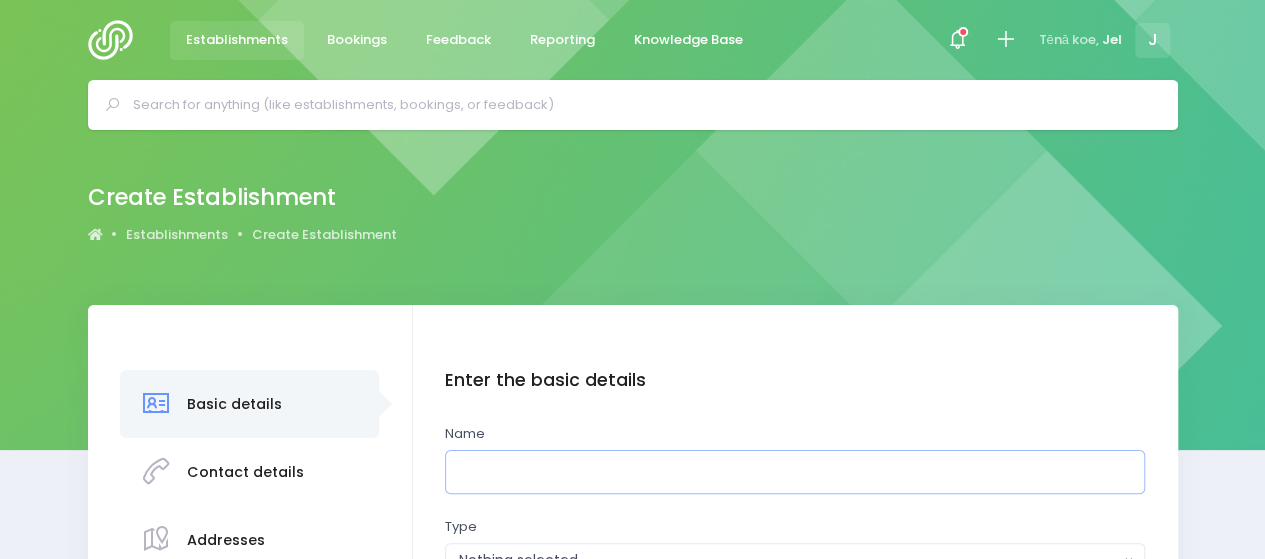 click at bounding box center [795, 472] 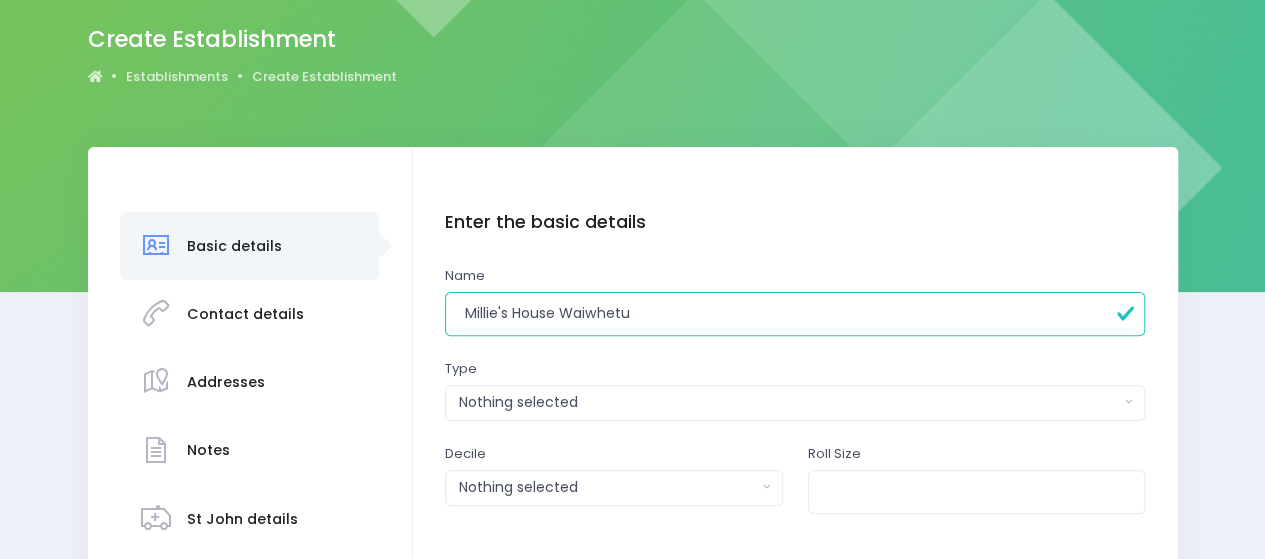scroll, scrollTop: 300, scrollLeft: 0, axis: vertical 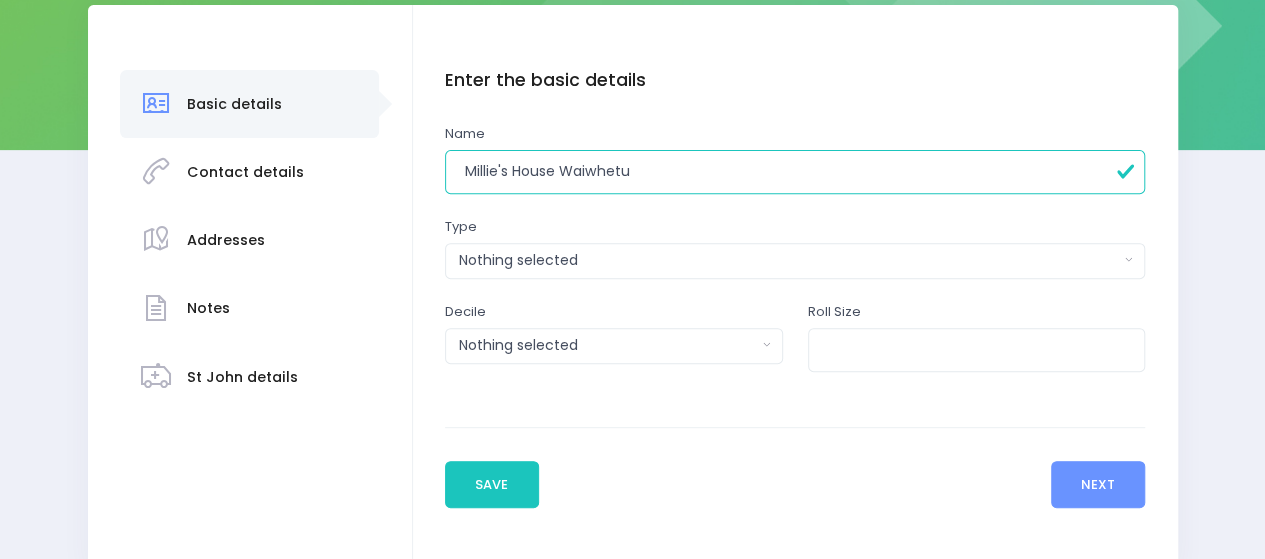 type on "Millie's House Waiwhetu" 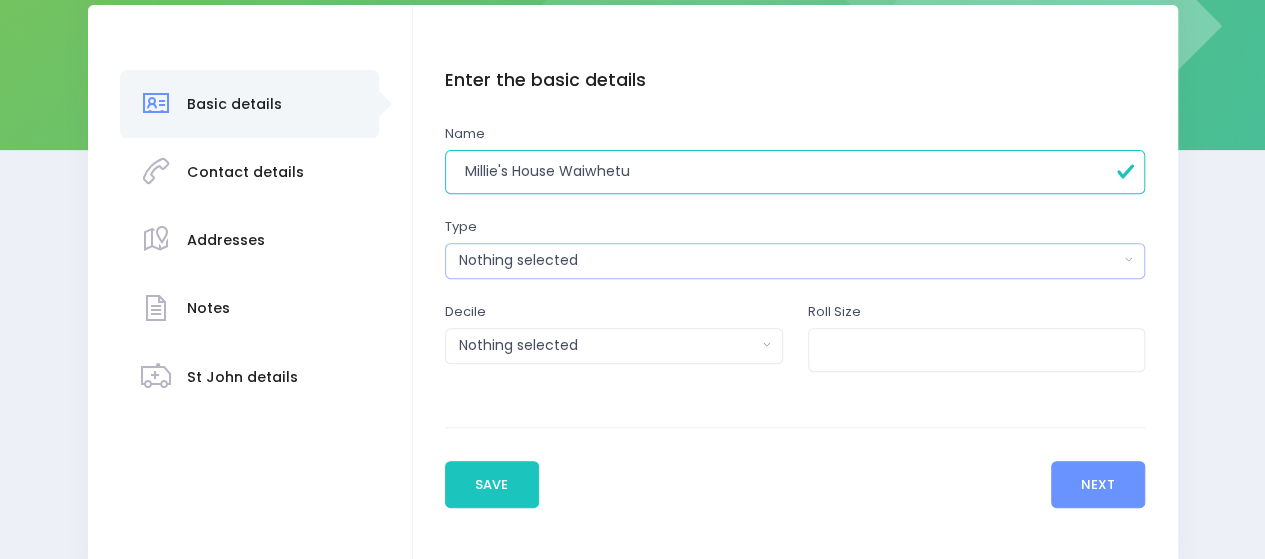 click on "Nothing selected" at bounding box center [789, 260] 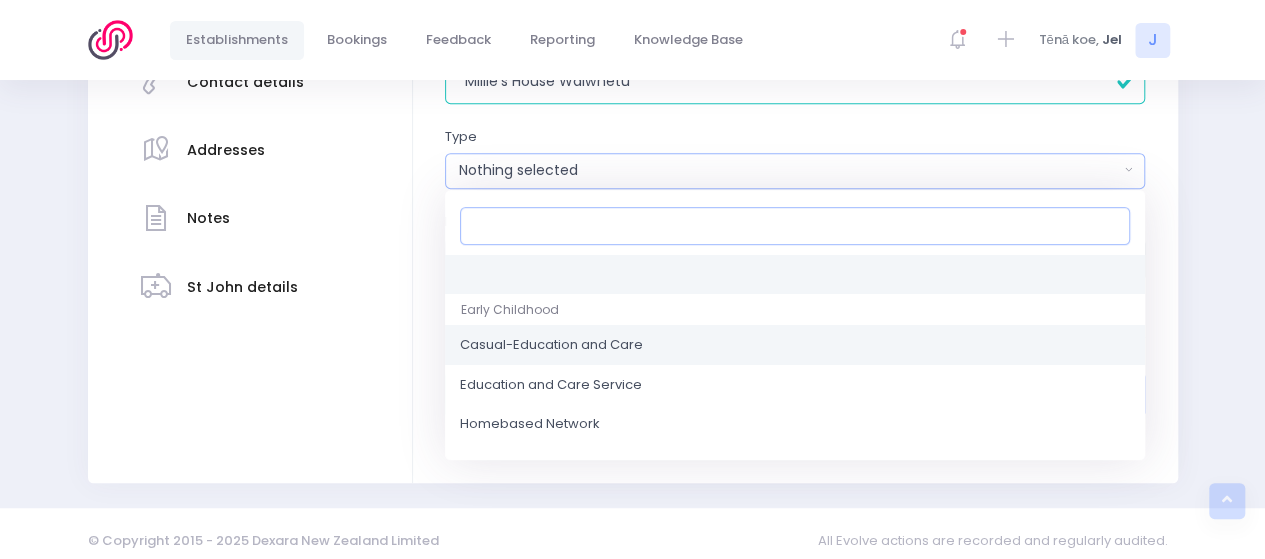 scroll, scrollTop: 400, scrollLeft: 0, axis: vertical 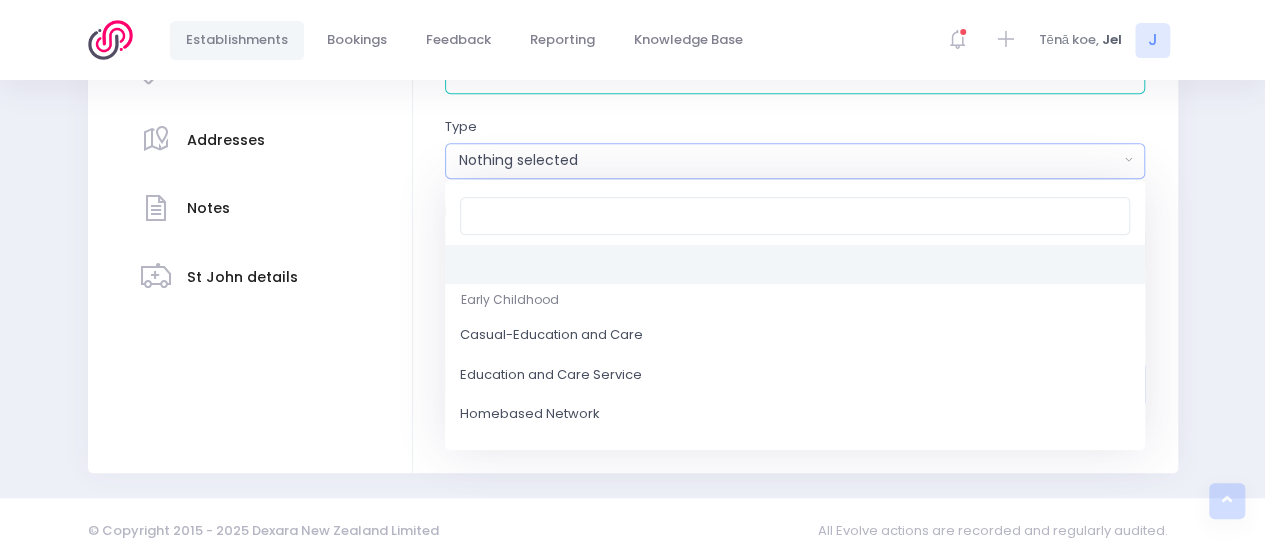 click on "Nothing selected" at bounding box center [789, 160] 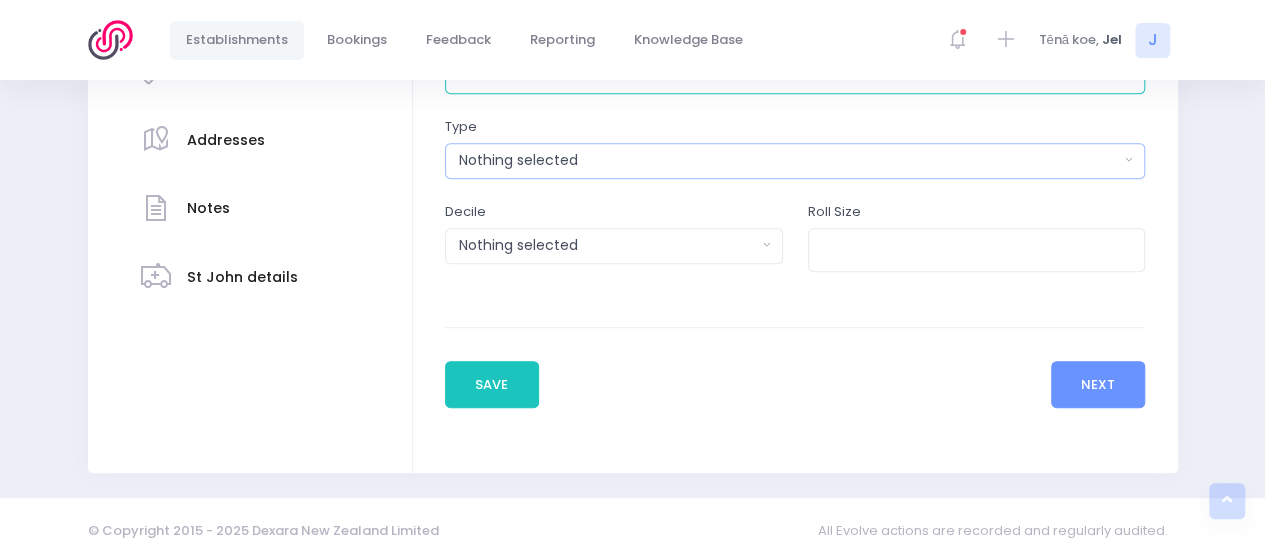 click on "Nothing selected" at bounding box center (789, 160) 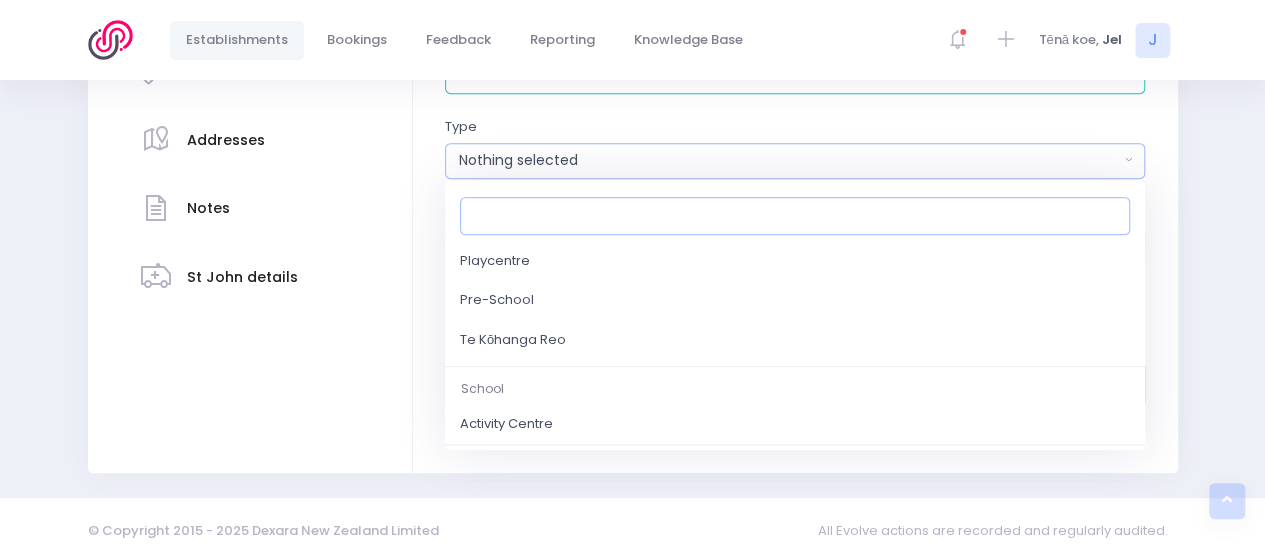 scroll, scrollTop: 0, scrollLeft: 0, axis: both 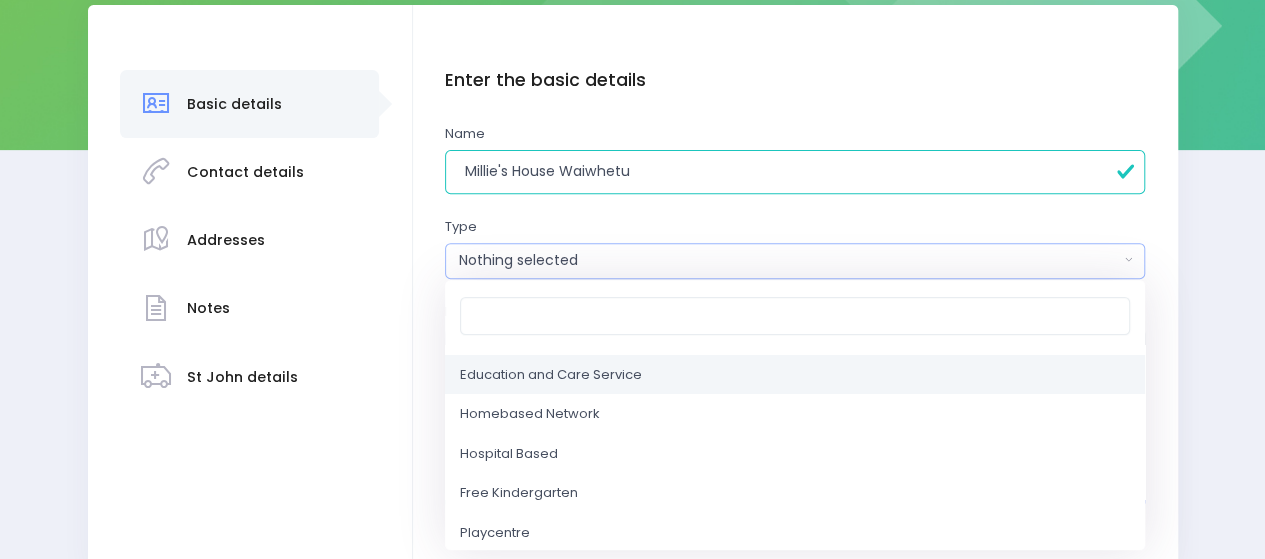 click on "Education and Care Service" at bounding box center [795, 375] 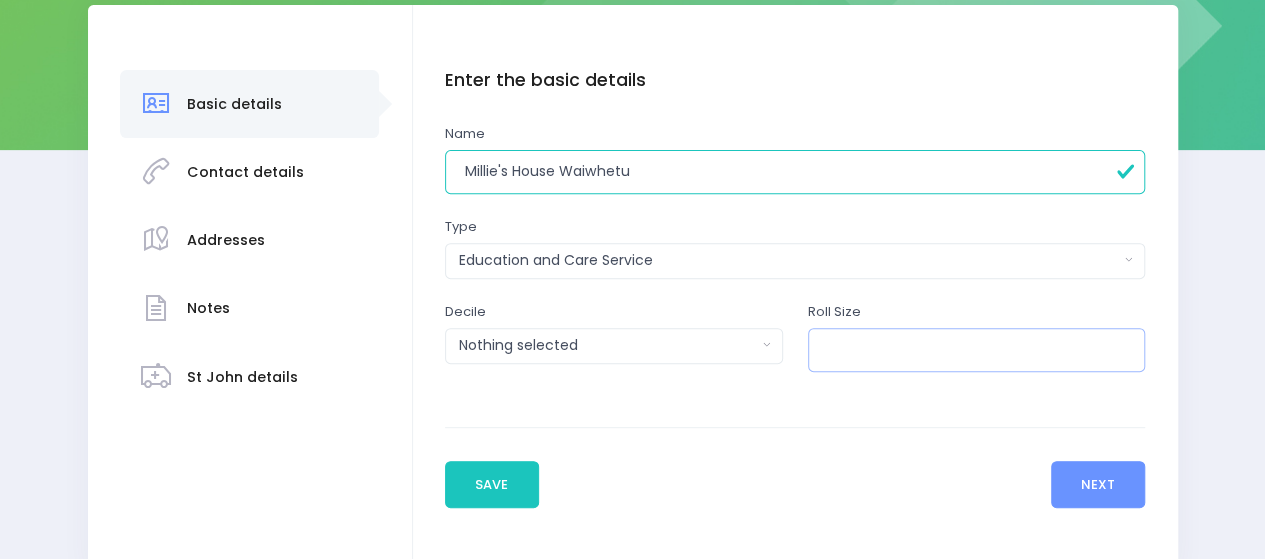 click at bounding box center [977, 350] 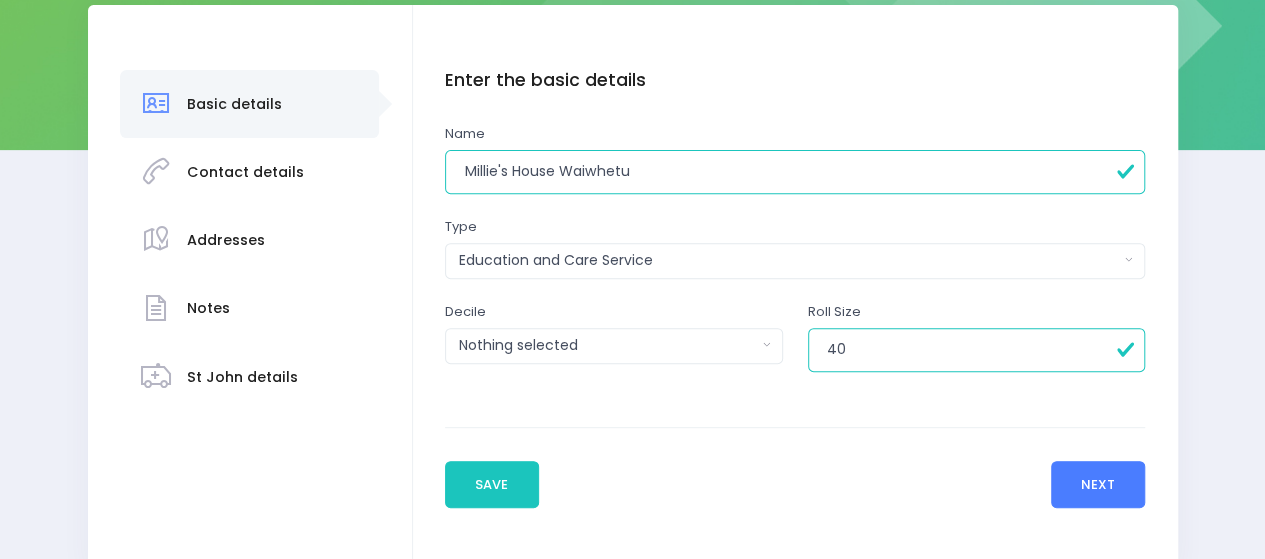 type on "40" 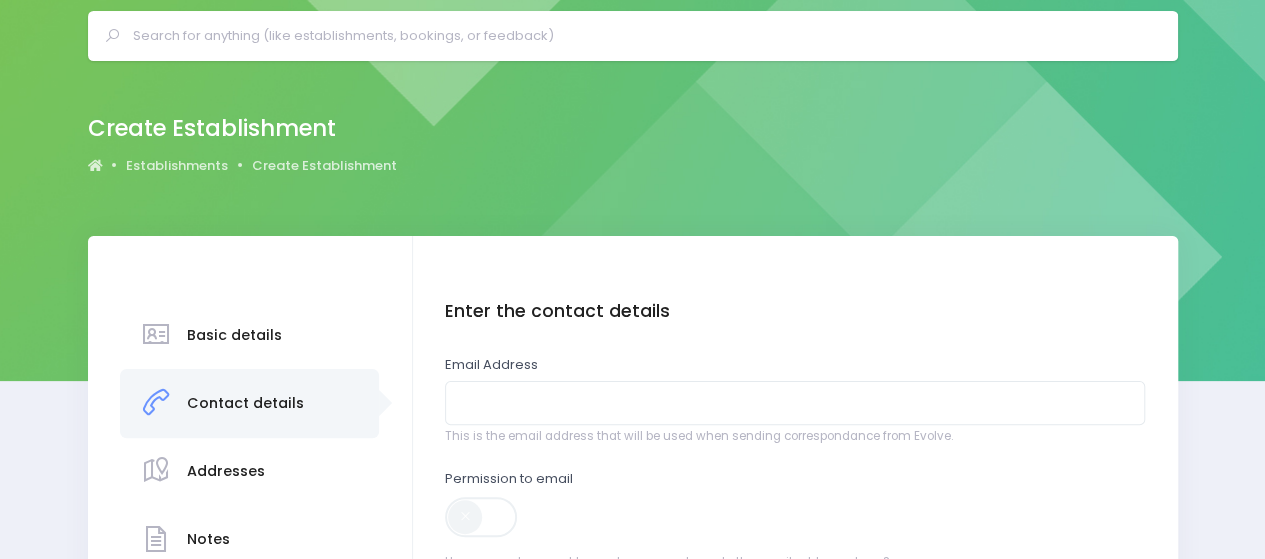scroll, scrollTop: 100, scrollLeft: 0, axis: vertical 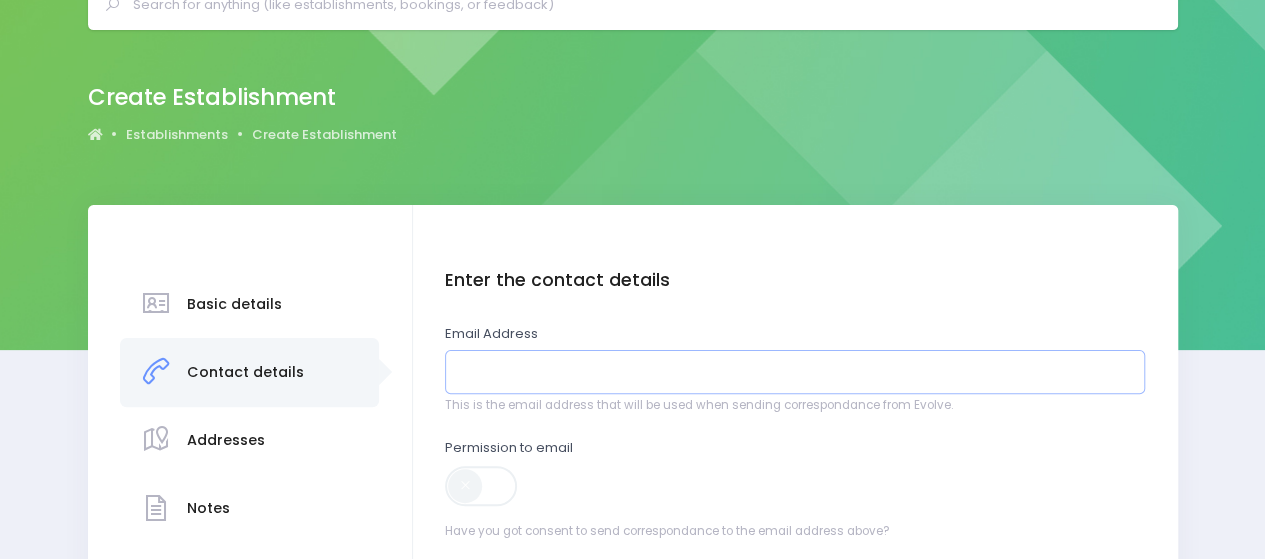 click at bounding box center (795, 372) 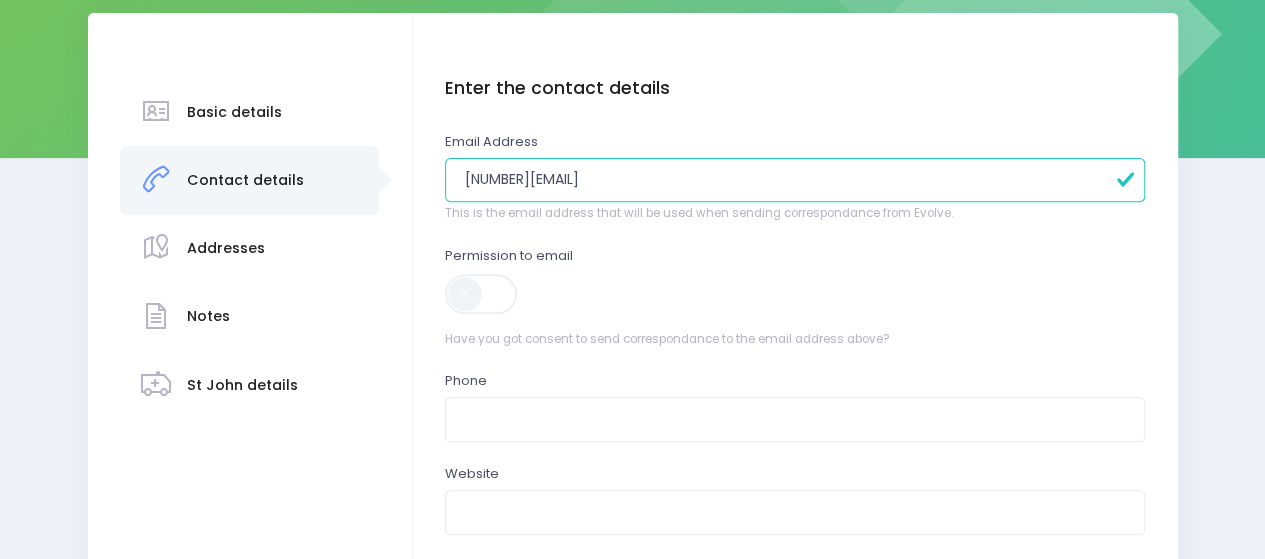 scroll, scrollTop: 300, scrollLeft: 0, axis: vertical 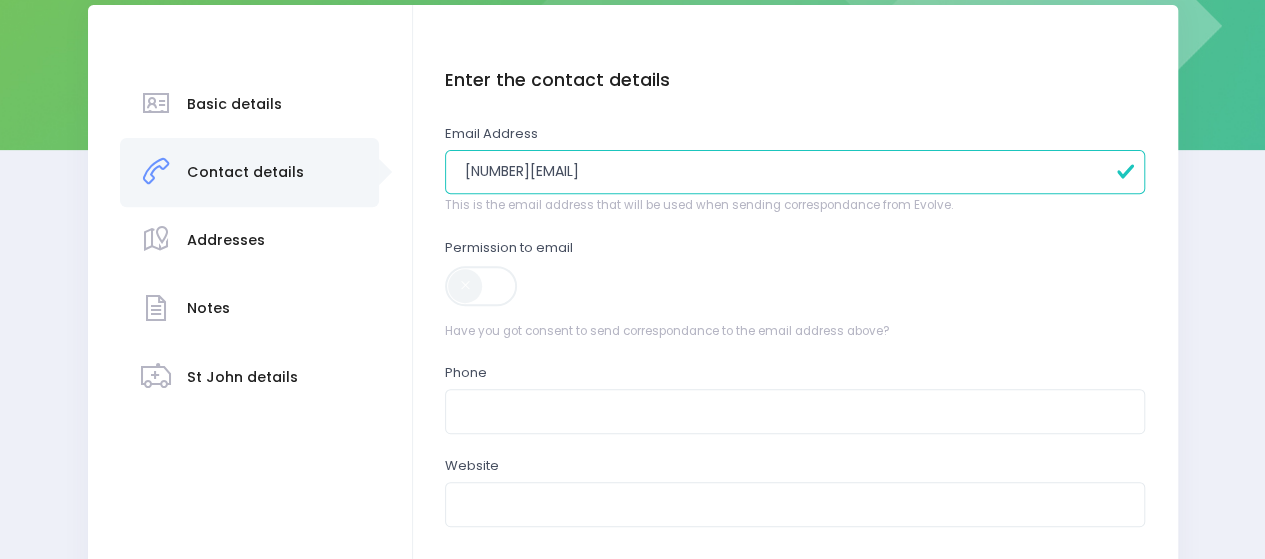 type on "[USERNAME]@[DOMAIN]" 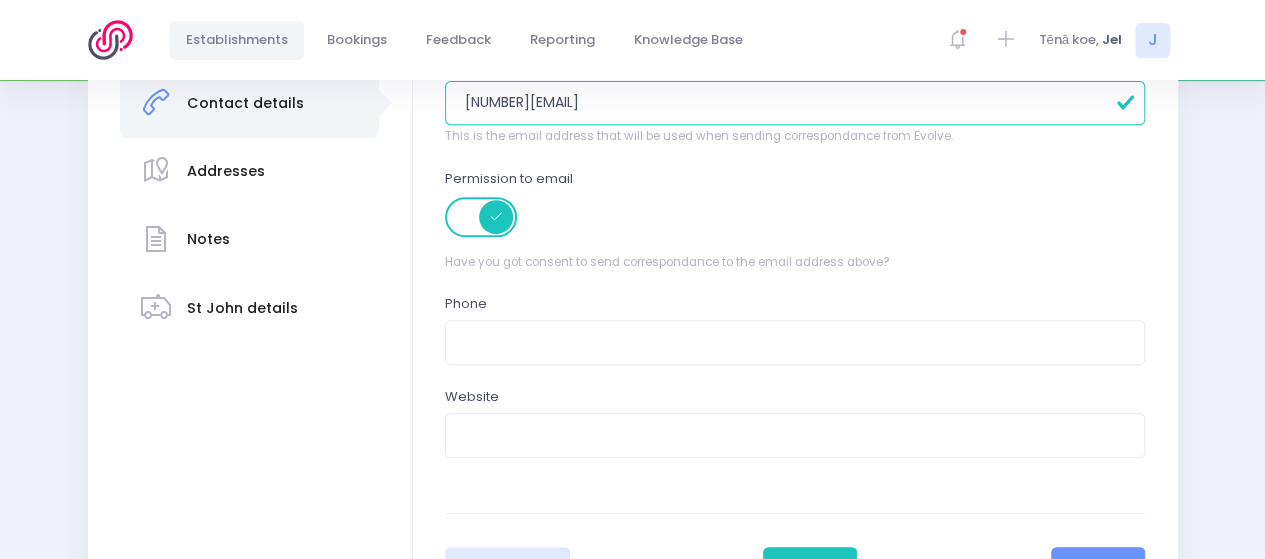 scroll, scrollTop: 500, scrollLeft: 0, axis: vertical 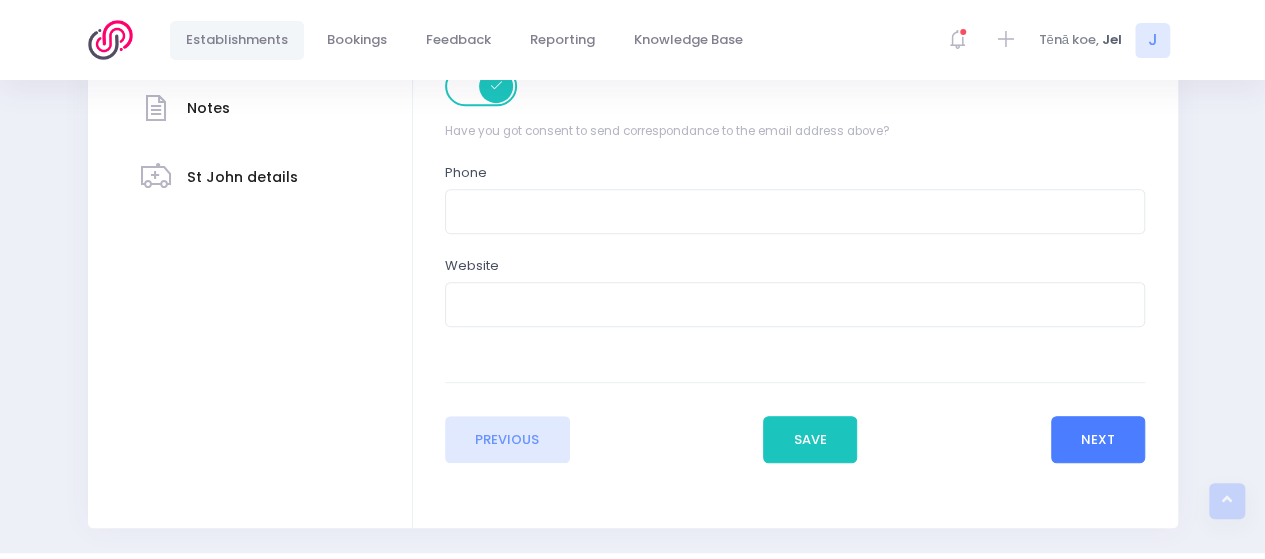 click on "Next" at bounding box center [1098, 440] 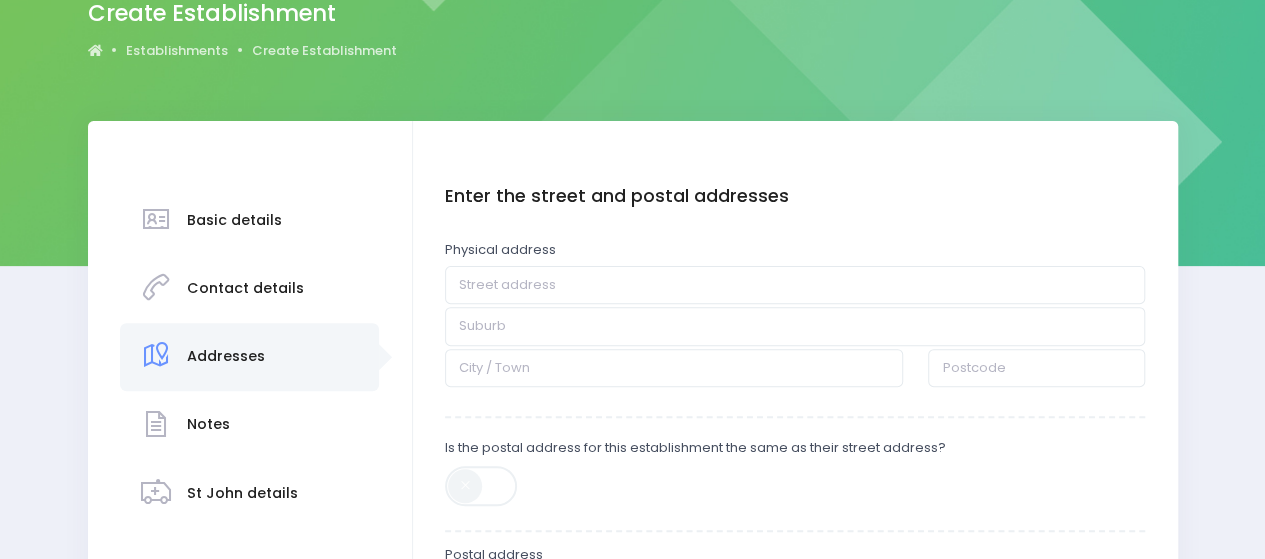 scroll, scrollTop: 200, scrollLeft: 0, axis: vertical 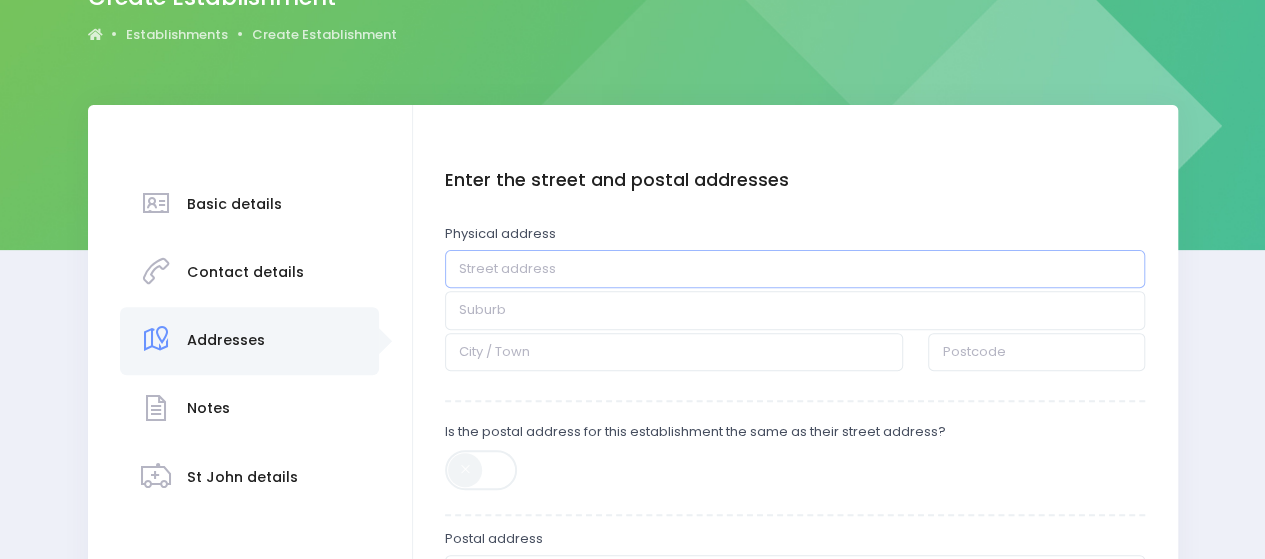 click at bounding box center (795, 269) 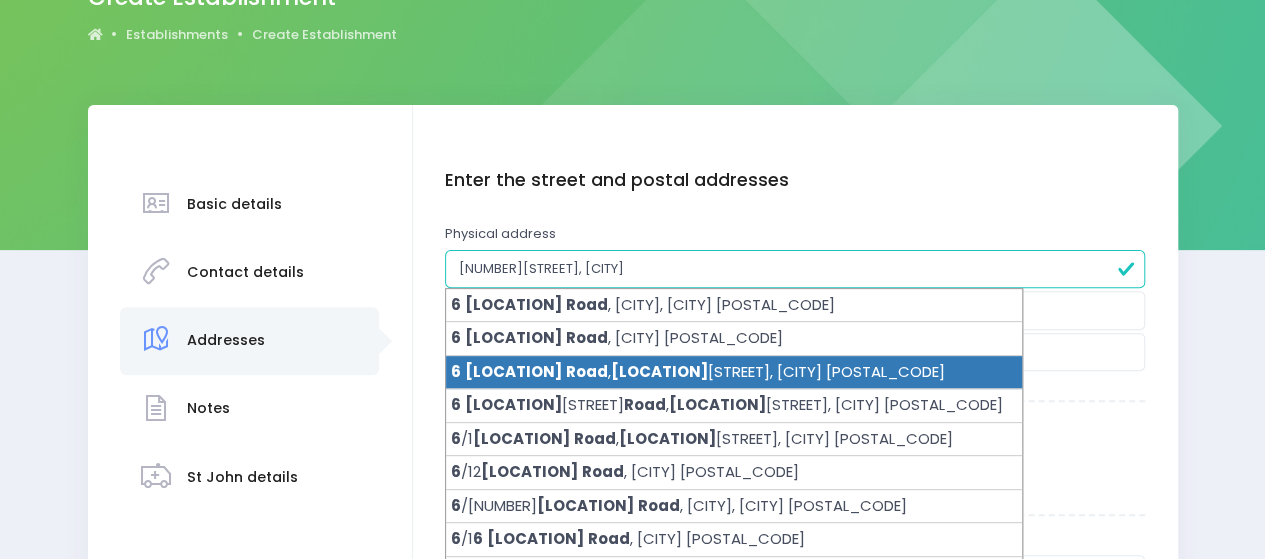 click on "Wai" at bounding box center [659, 371] 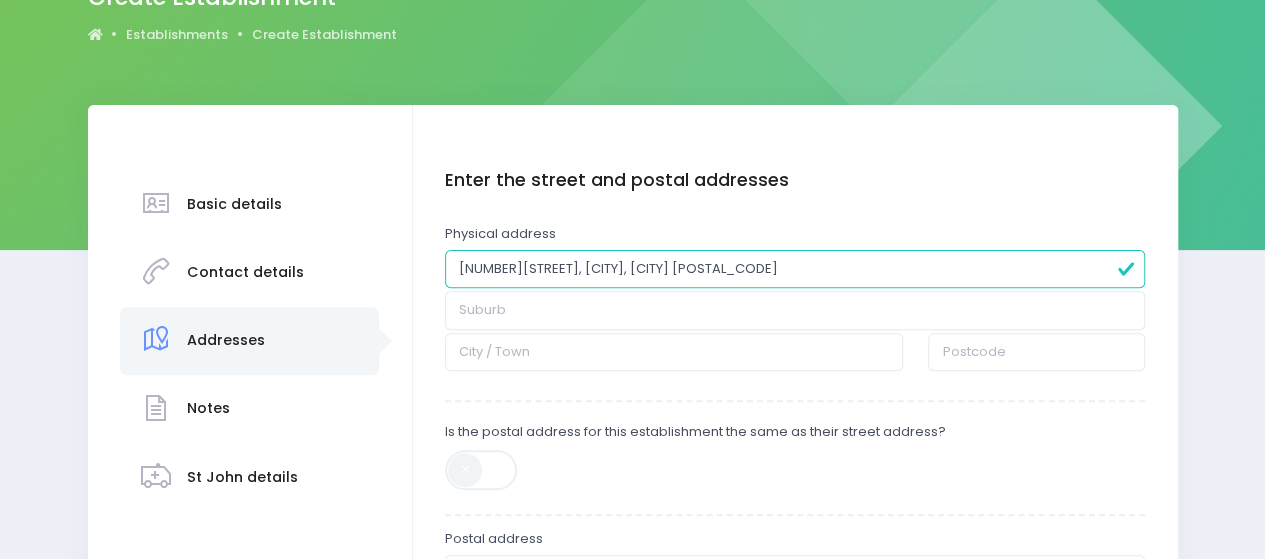 type on "6 Wainui Road" 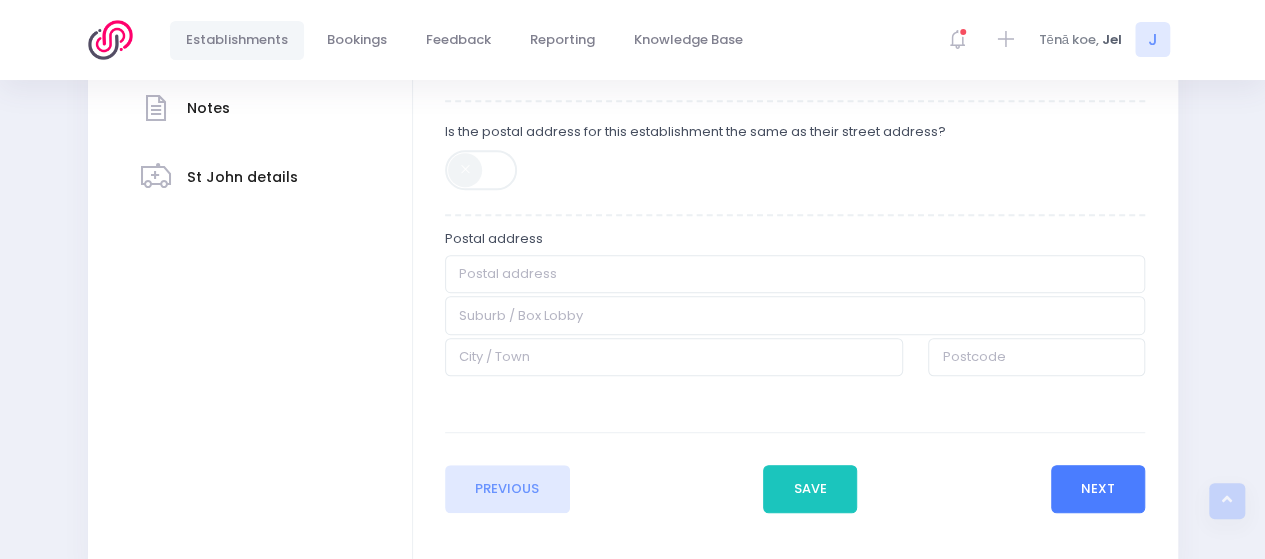 click on "Next" at bounding box center [1098, 489] 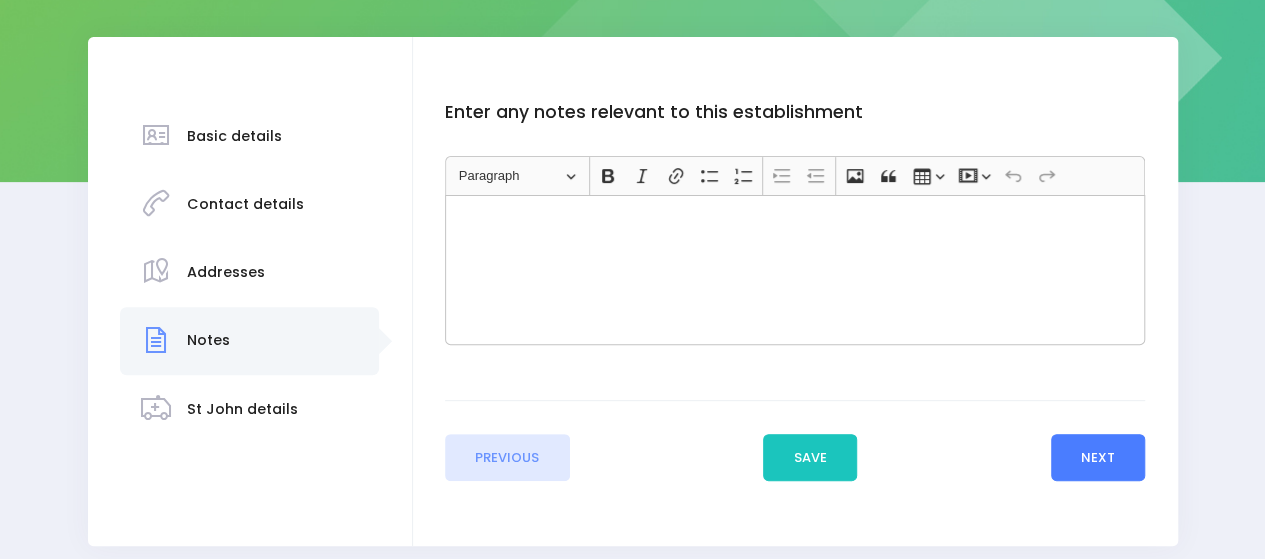 scroll, scrollTop: 300, scrollLeft: 0, axis: vertical 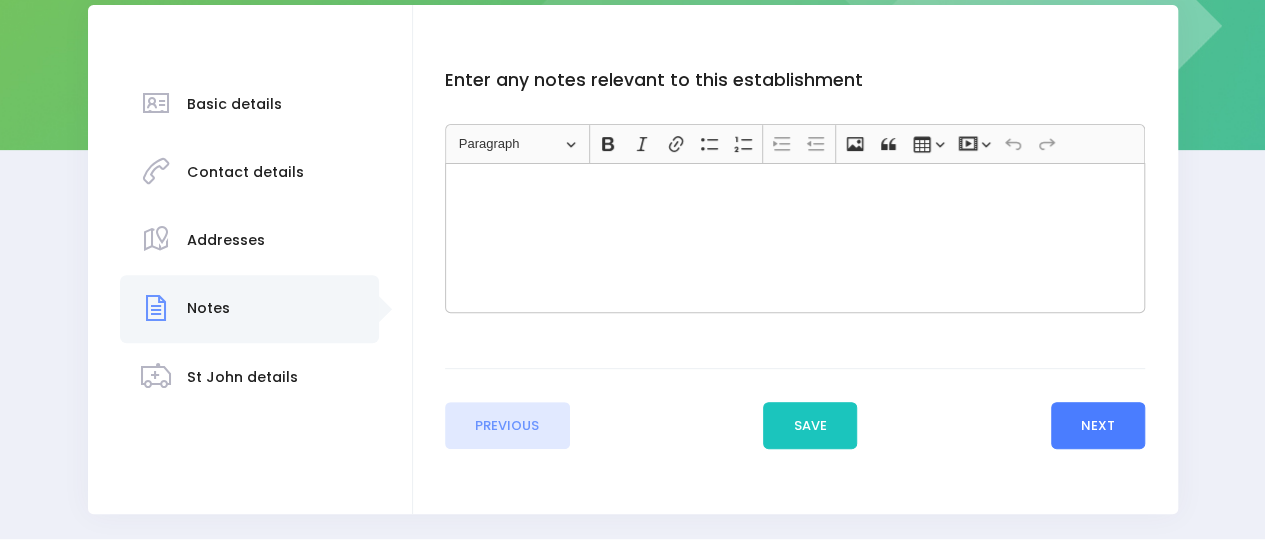 click on "Next" at bounding box center [1098, 426] 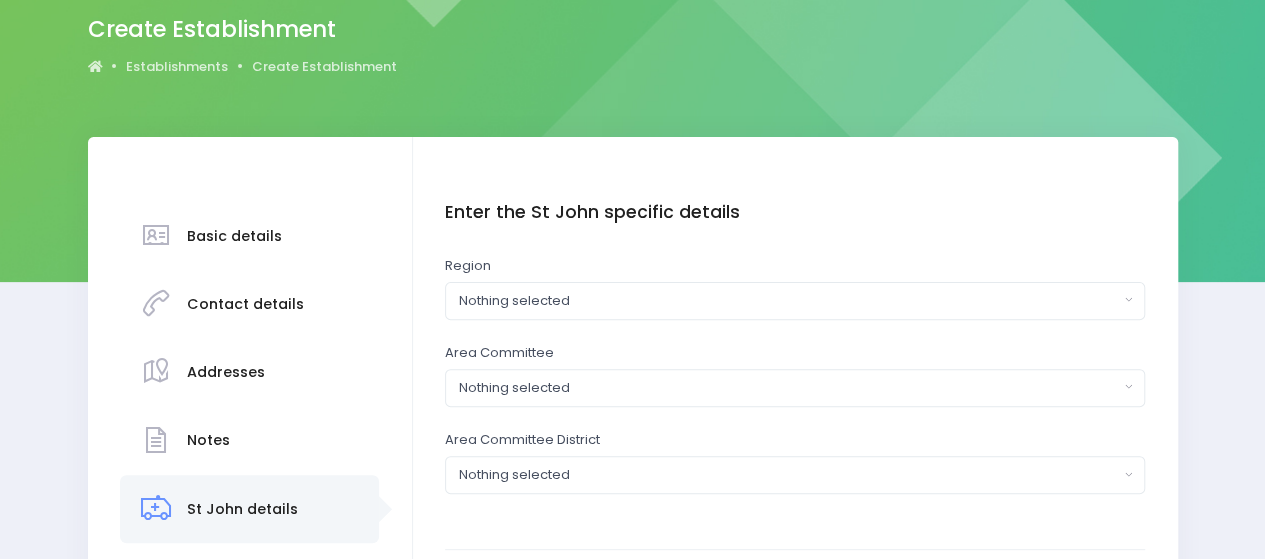 scroll, scrollTop: 200, scrollLeft: 0, axis: vertical 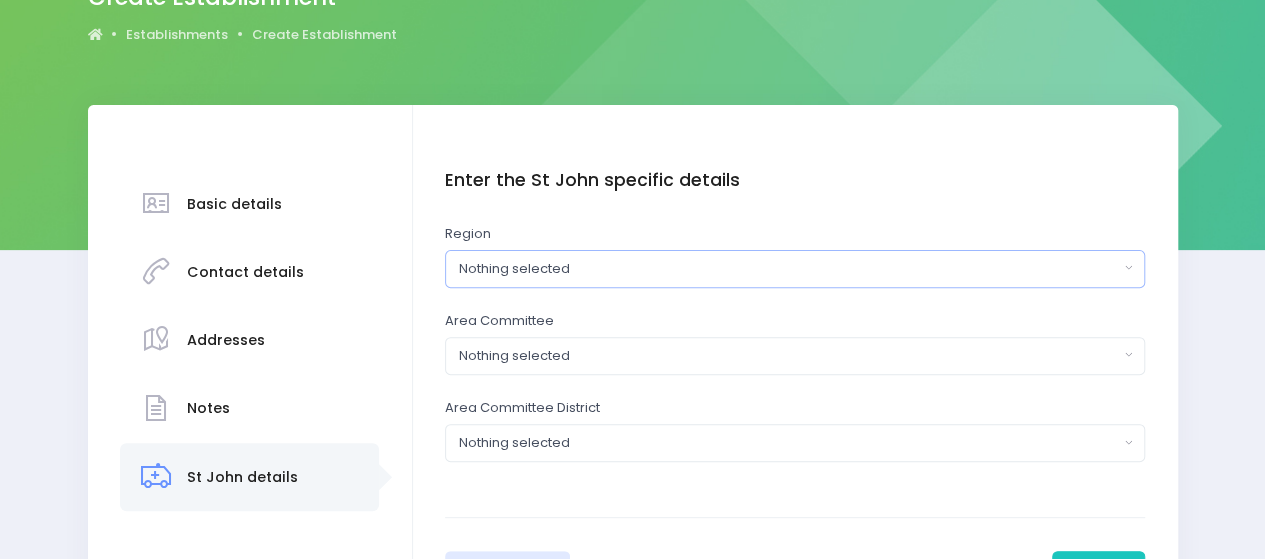click on "Nothing selected" at bounding box center (789, 269) 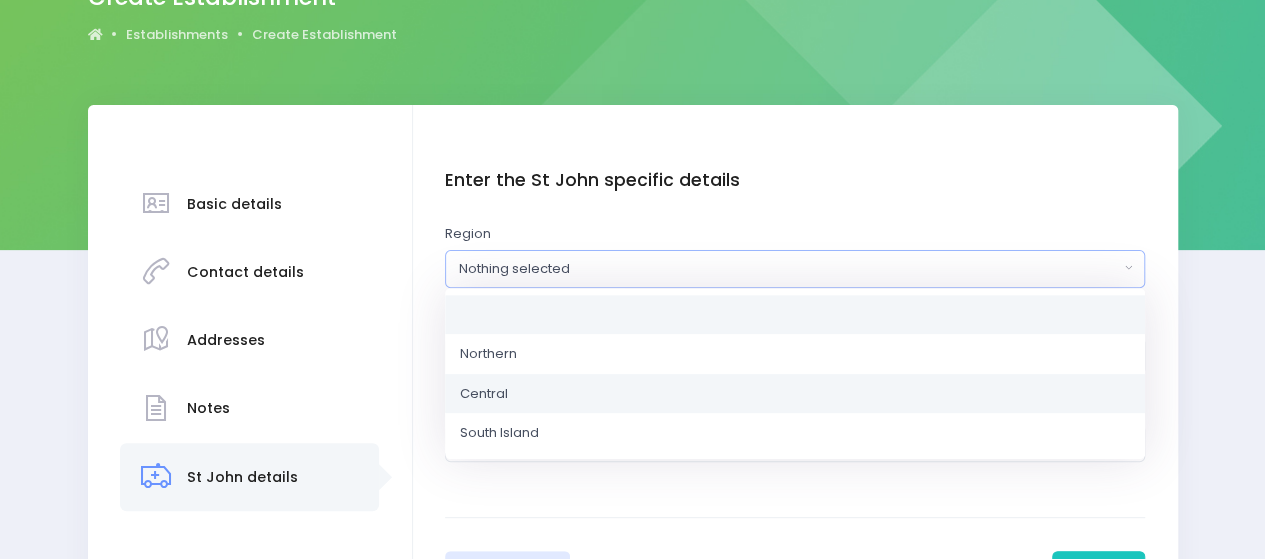 click on "Central" at bounding box center (795, 393) 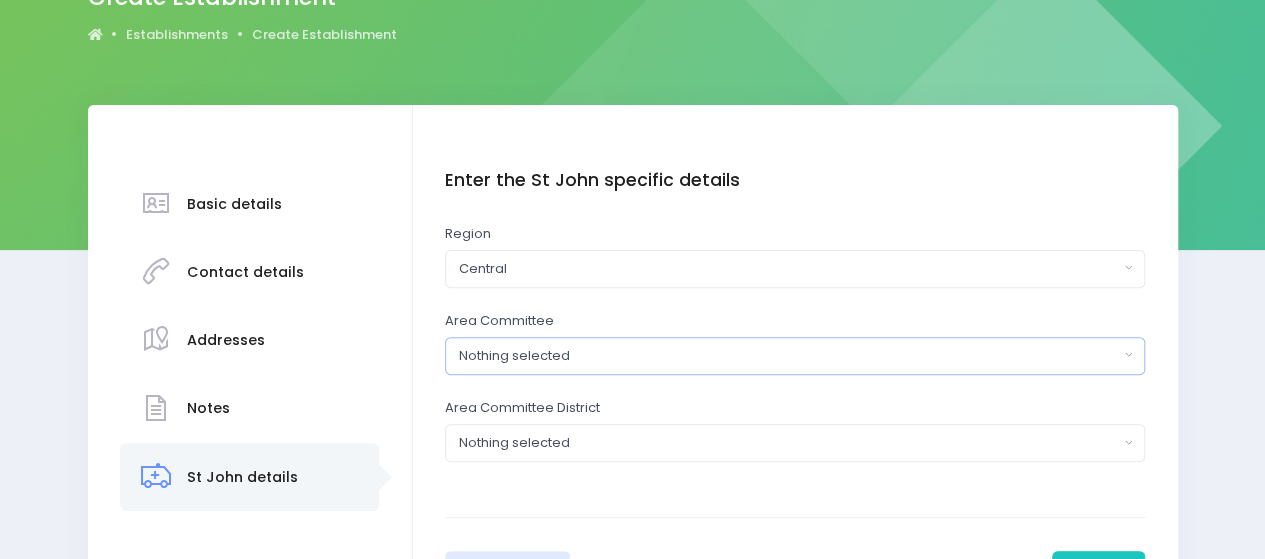 click on "Nothing selected" at bounding box center [789, 356] 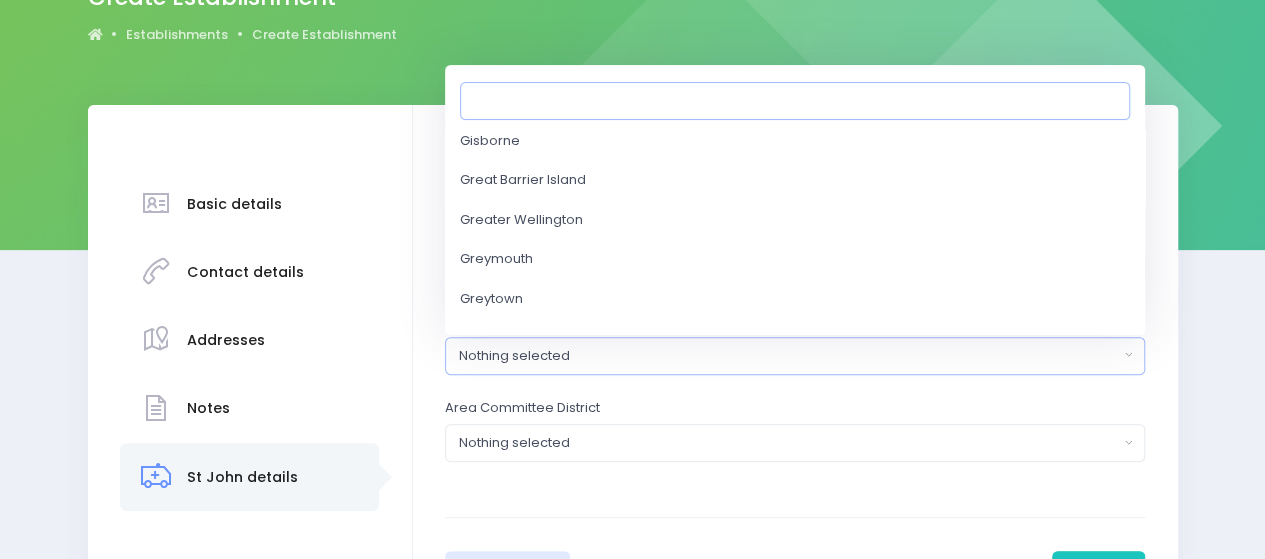 scroll, scrollTop: 1200, scrollLeft: 0, axis: vertical 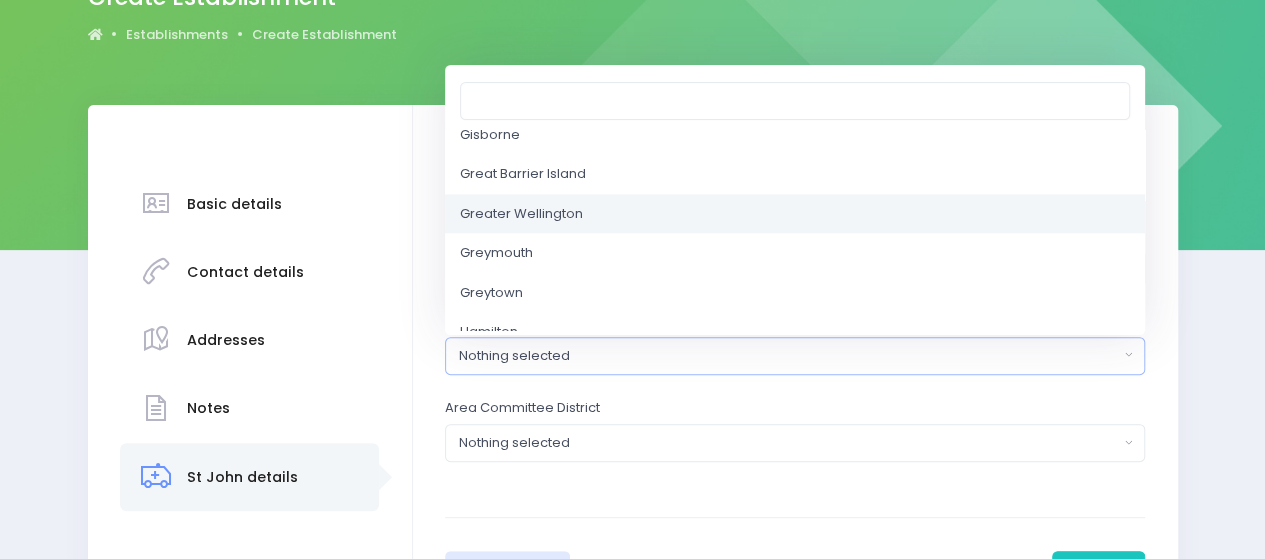 click on "Greater Wellington" at bounding box center [521, 214] 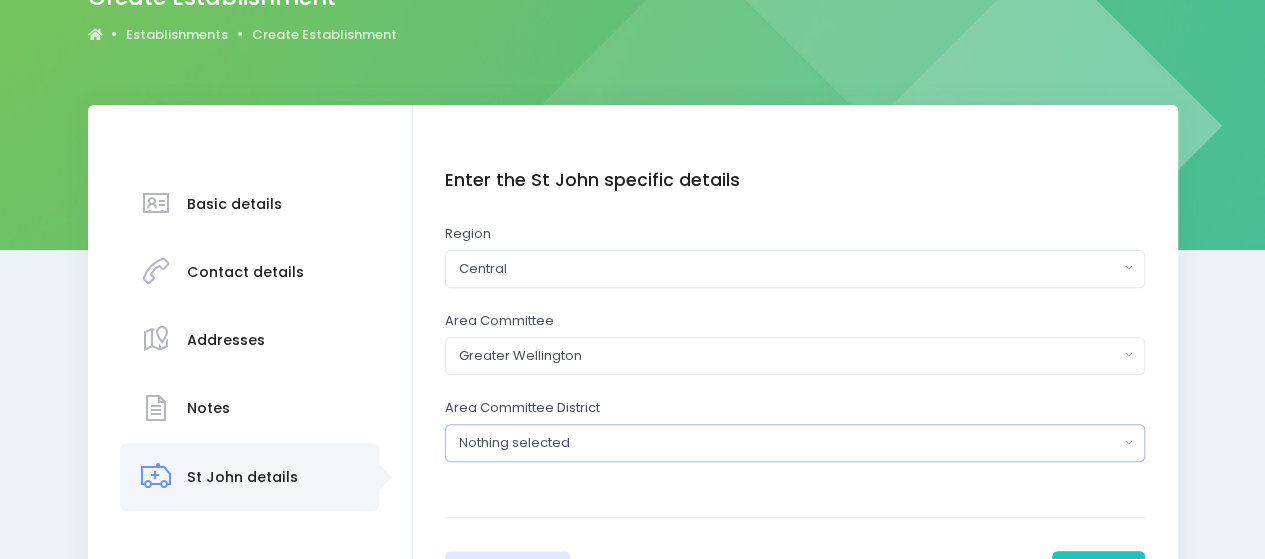 click on "Nothing selected" at bounding box center (789, 443) 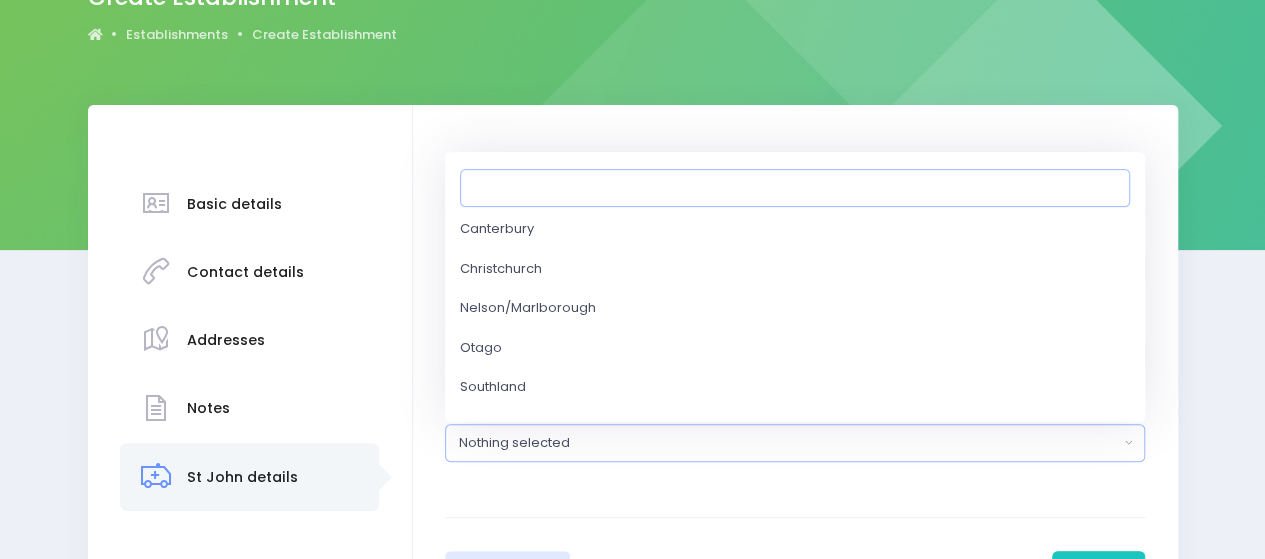 scroll, scrollTop: 789, scrollLeft: 0, axis: vertical 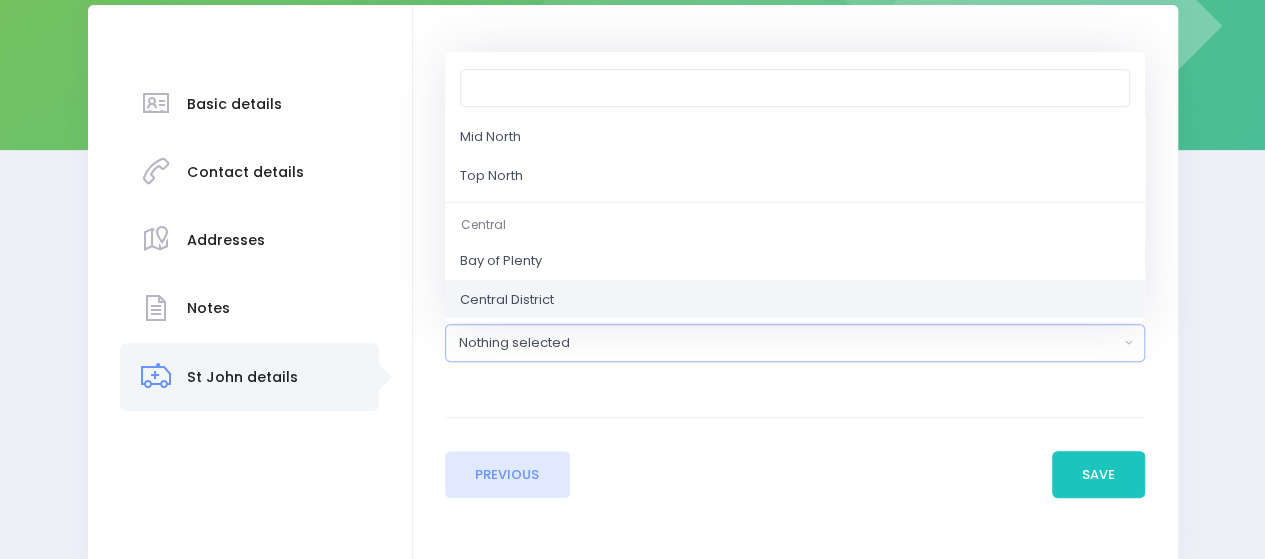 click on "Central District" at bounding box center (795, 300) 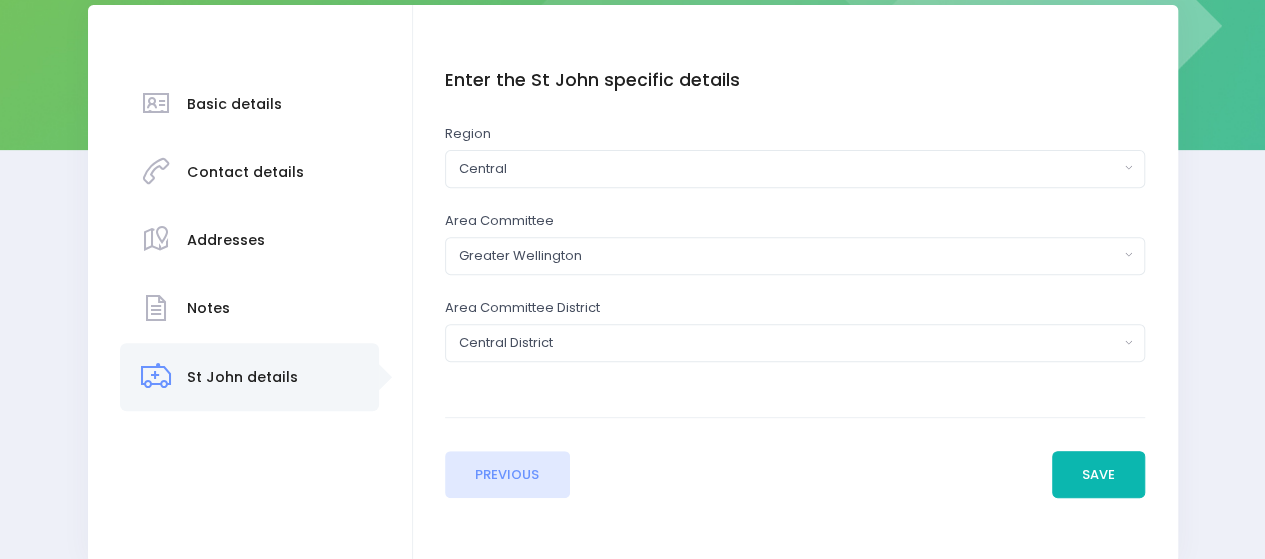 click on "Save" at bounding box center (1099, 475) 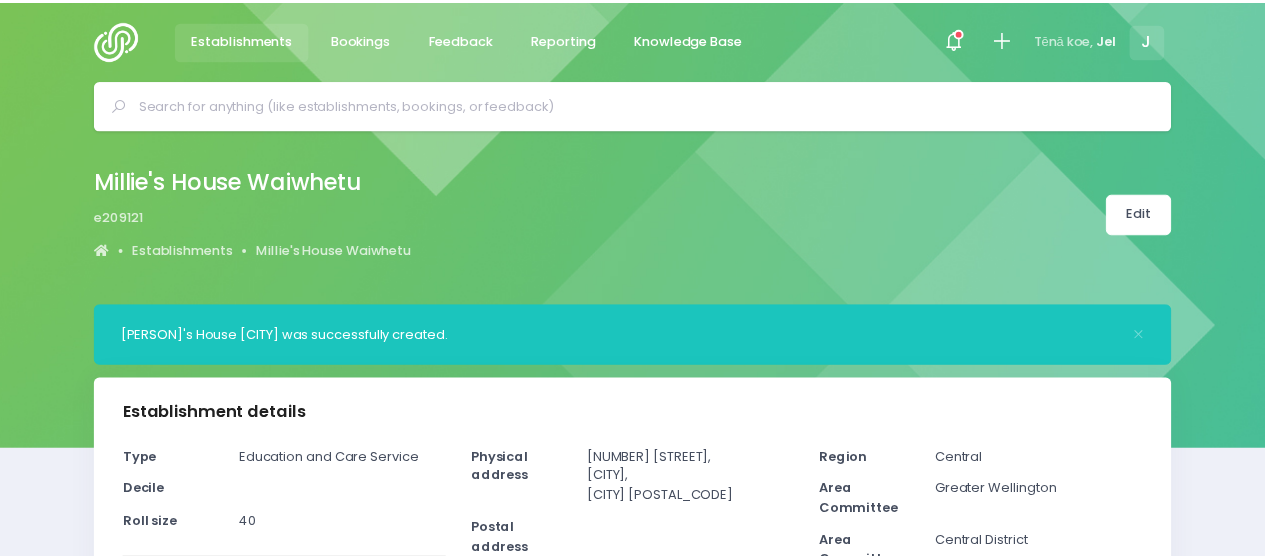 scroll, scrollTop: 0, scrollLeft: 0, axis: both 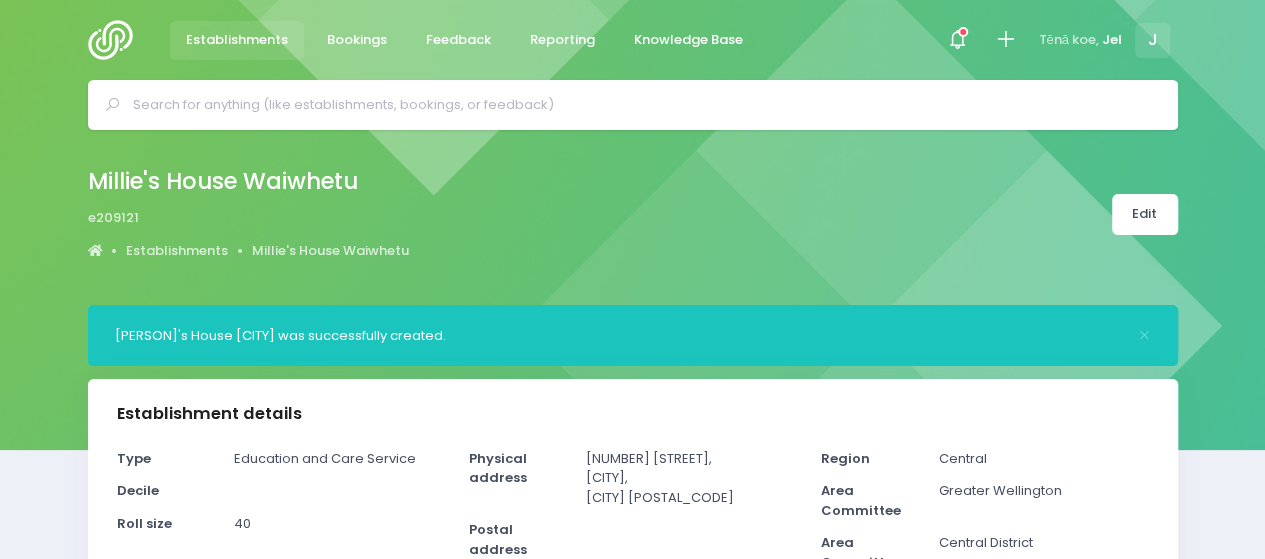select on "5" 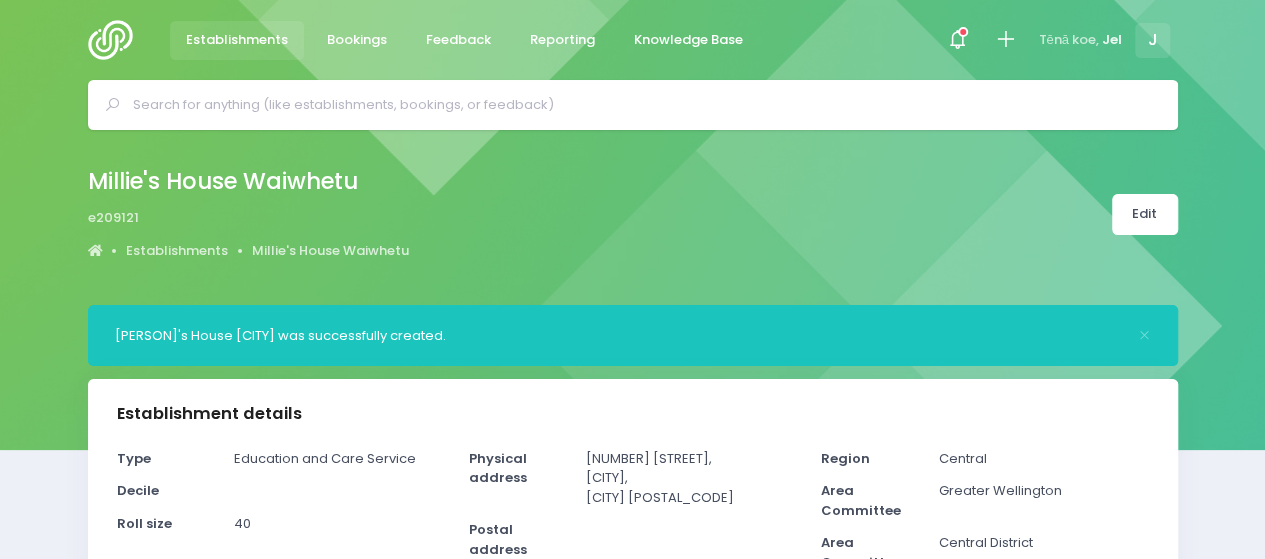 select on "5" 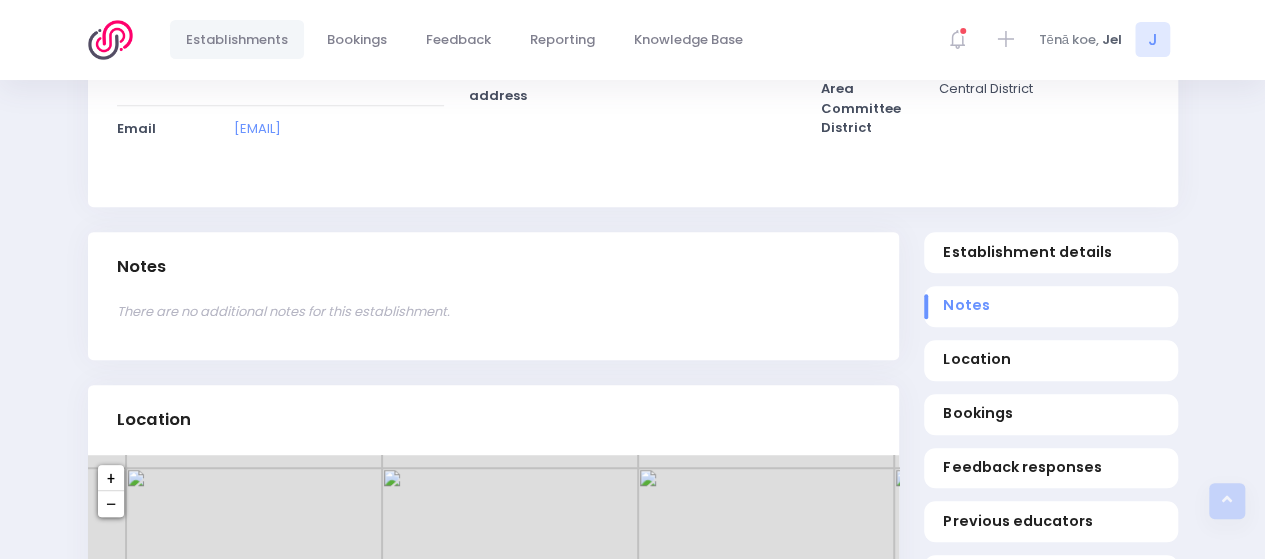 scroll, scrollTop: 0, scrollLeft: 0, axis: both 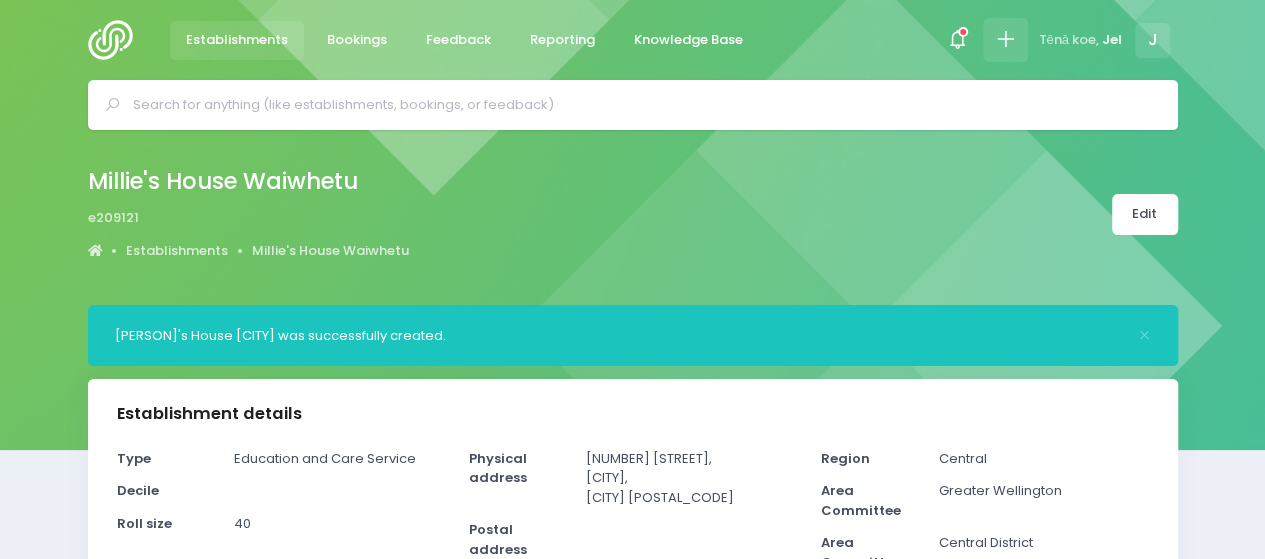 click at bounding box center (1005, 39) 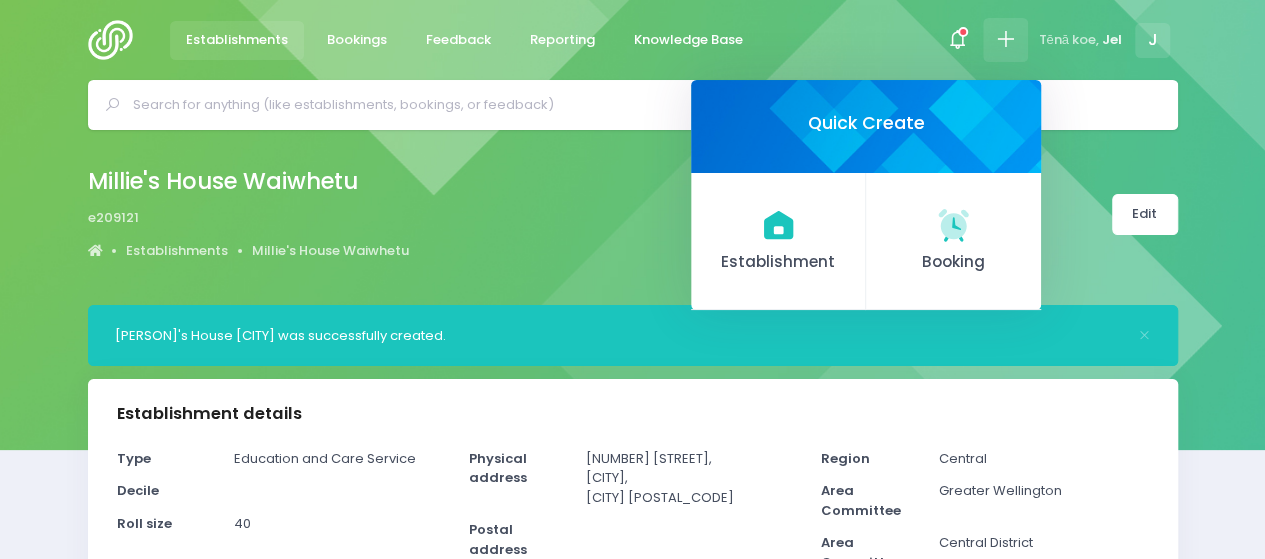 click 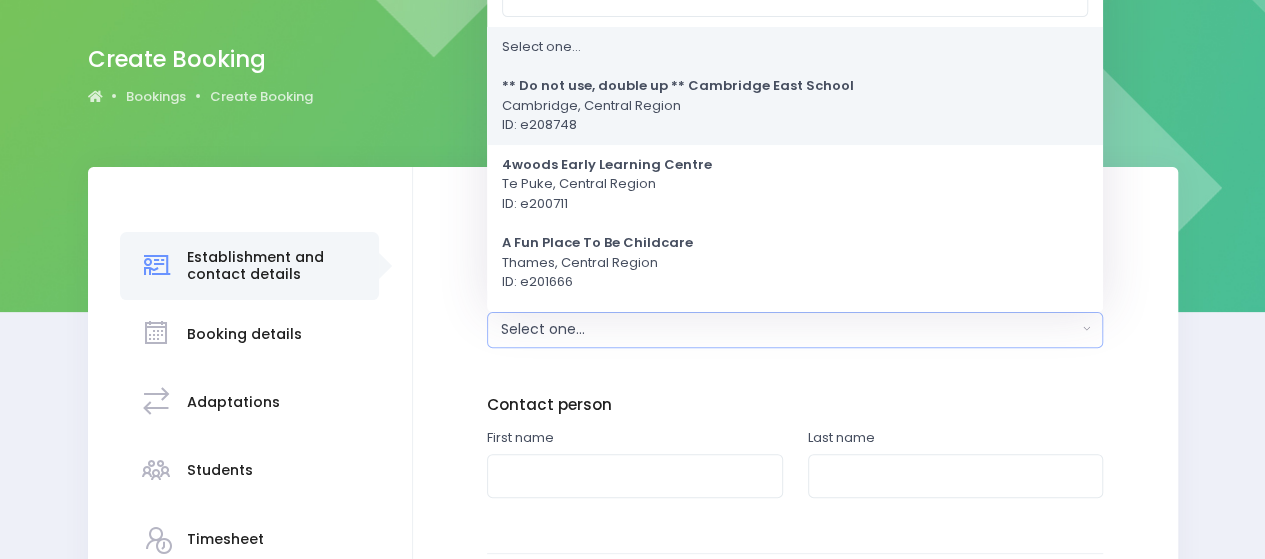 scroll, scrollTop: 0, scrollLeft: 0, axis: both 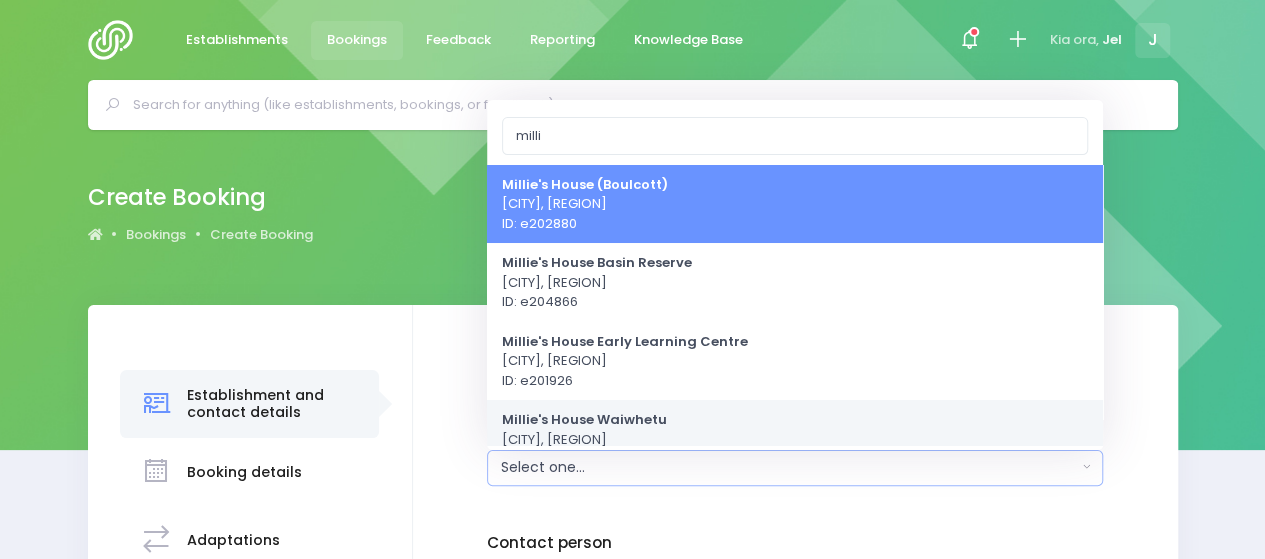 type on "milli" 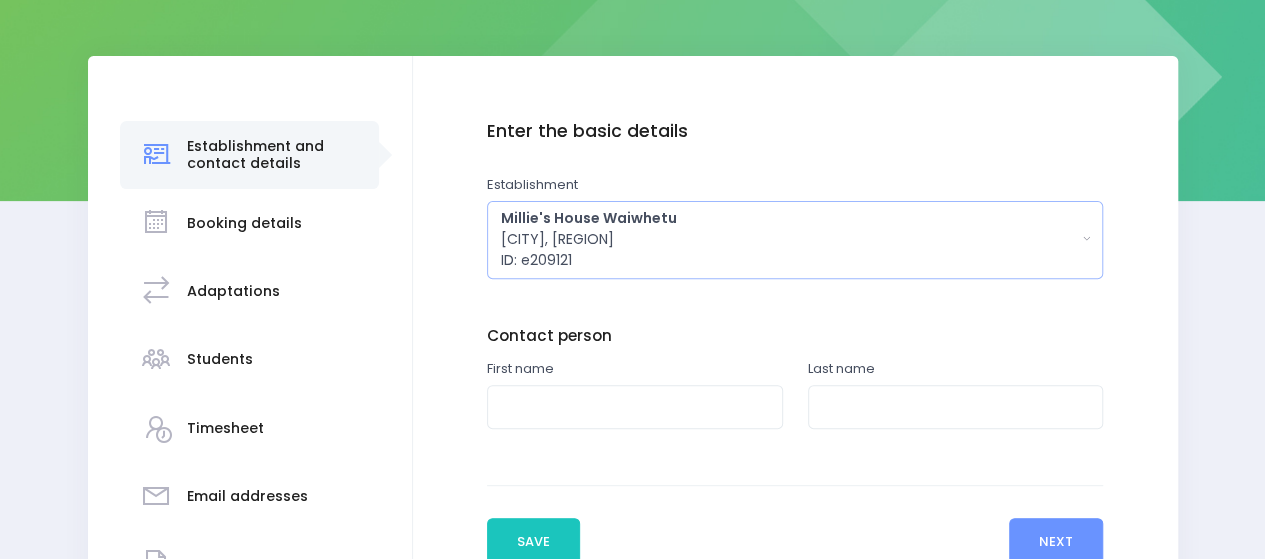 scroll, scrollTop: 300, scrollLeft: 0, axis: vertical 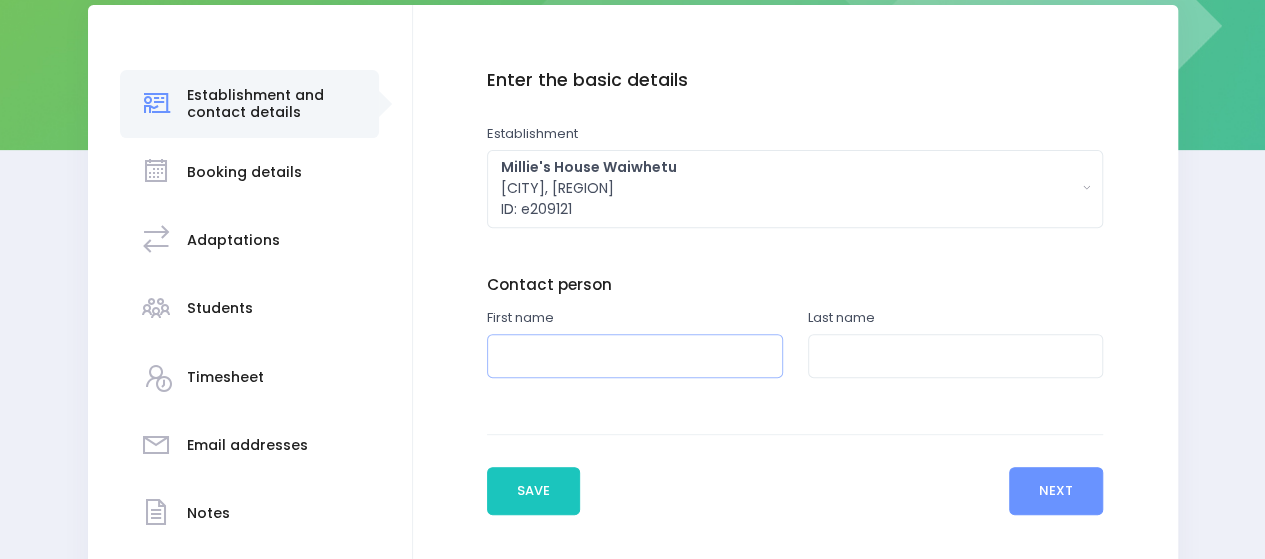 click at bounding box center [635, 356] 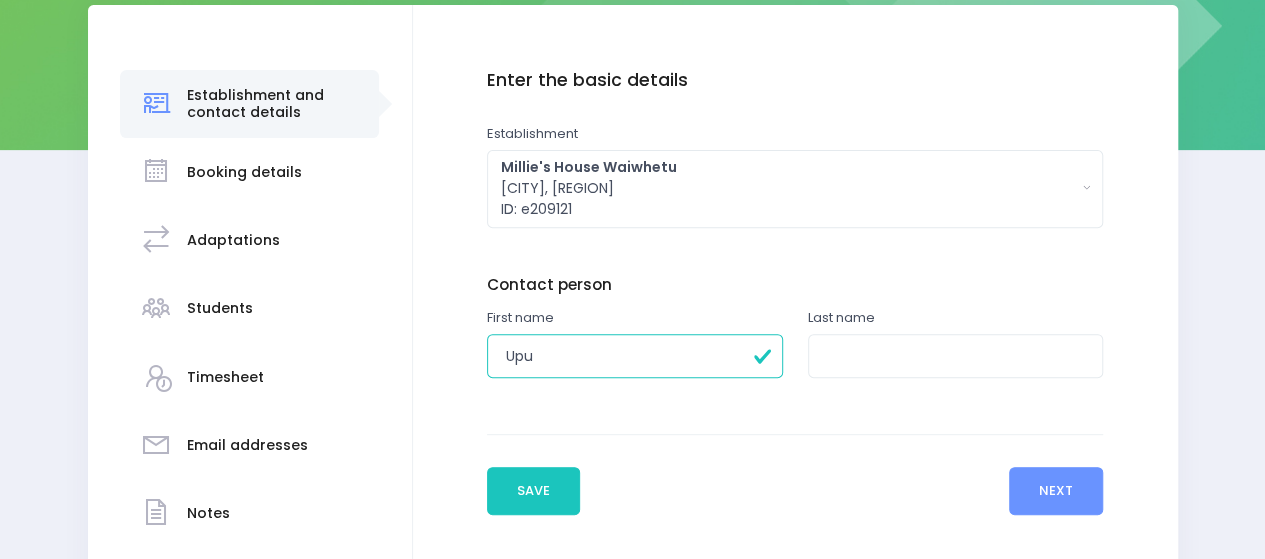 type on "Upu" 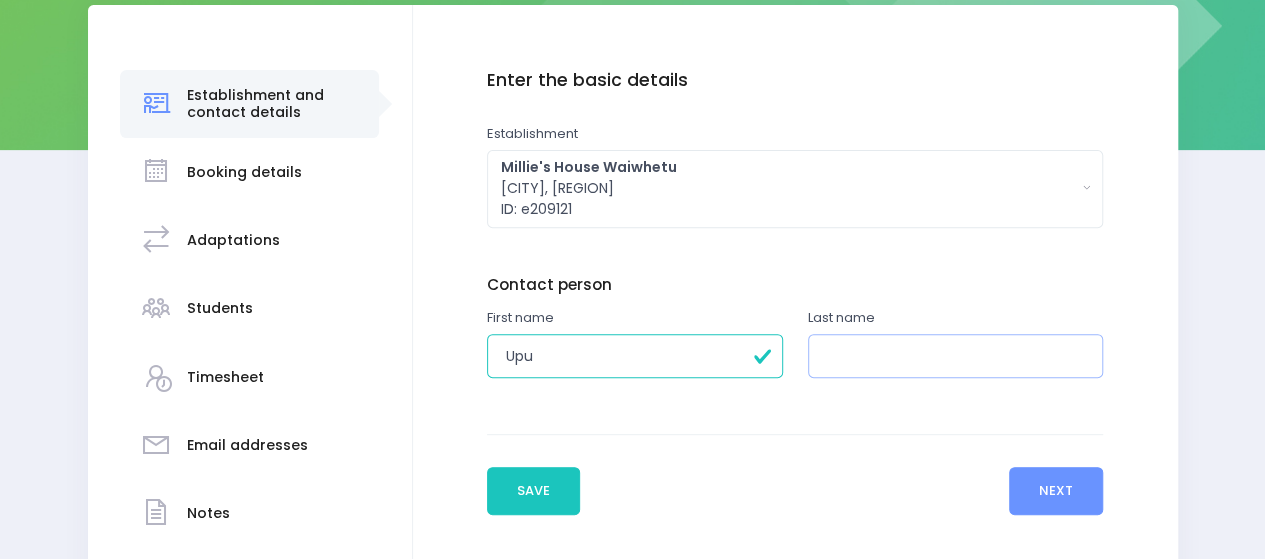 click at bounding box center (956, 356) 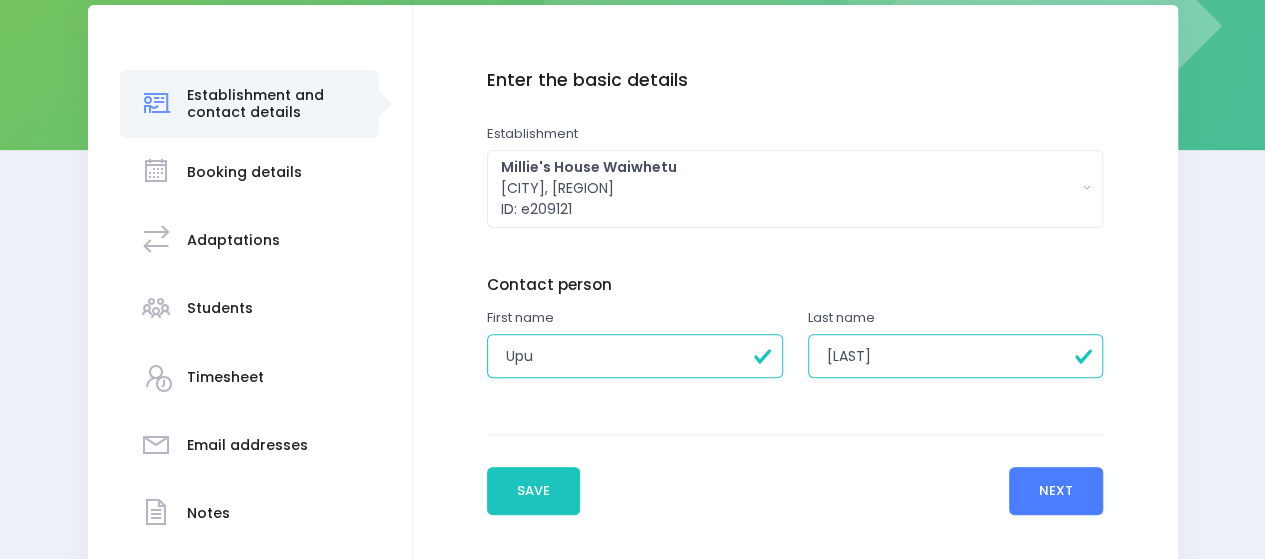 type on "Nofoaiga" 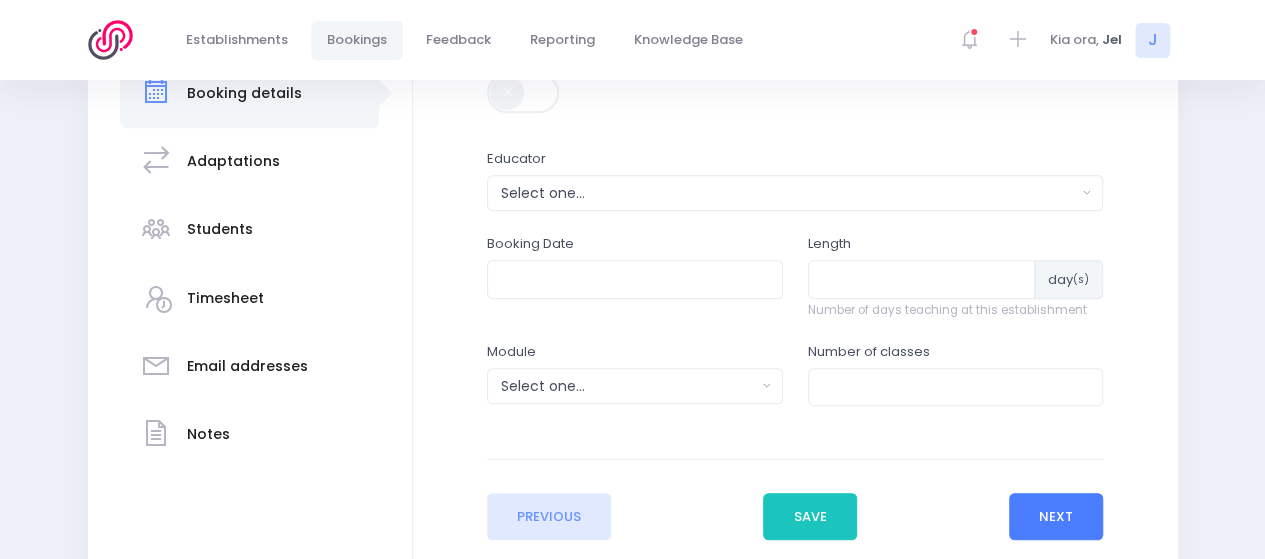 scroll, scrollTop: 400, scrollLeft: 0, axis: vertical 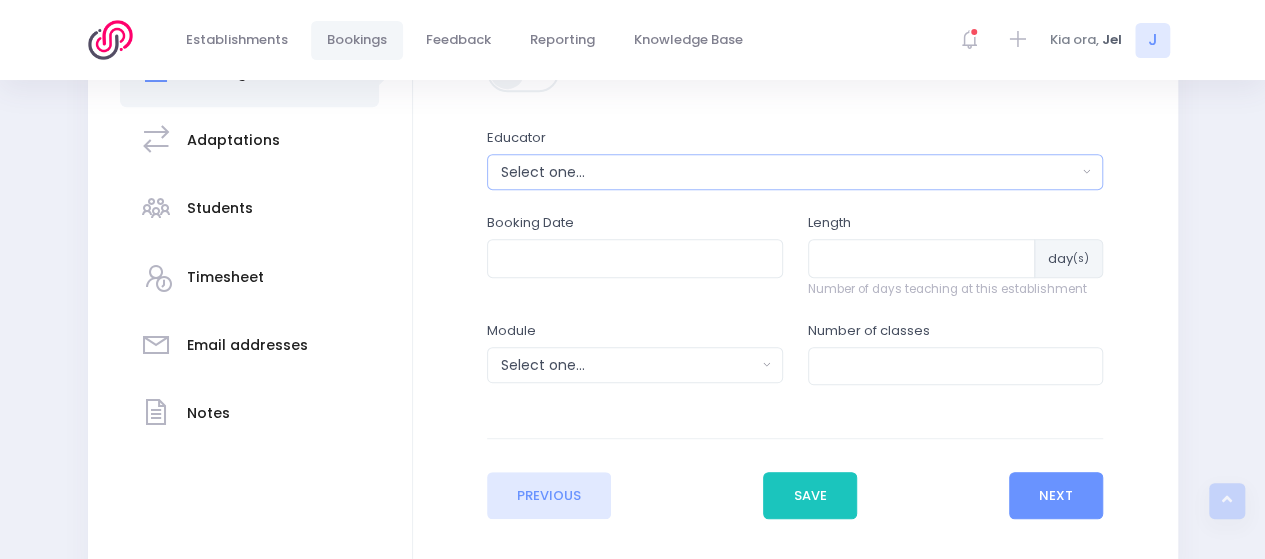 click on "Select one..." at bounding box center (789, 172) 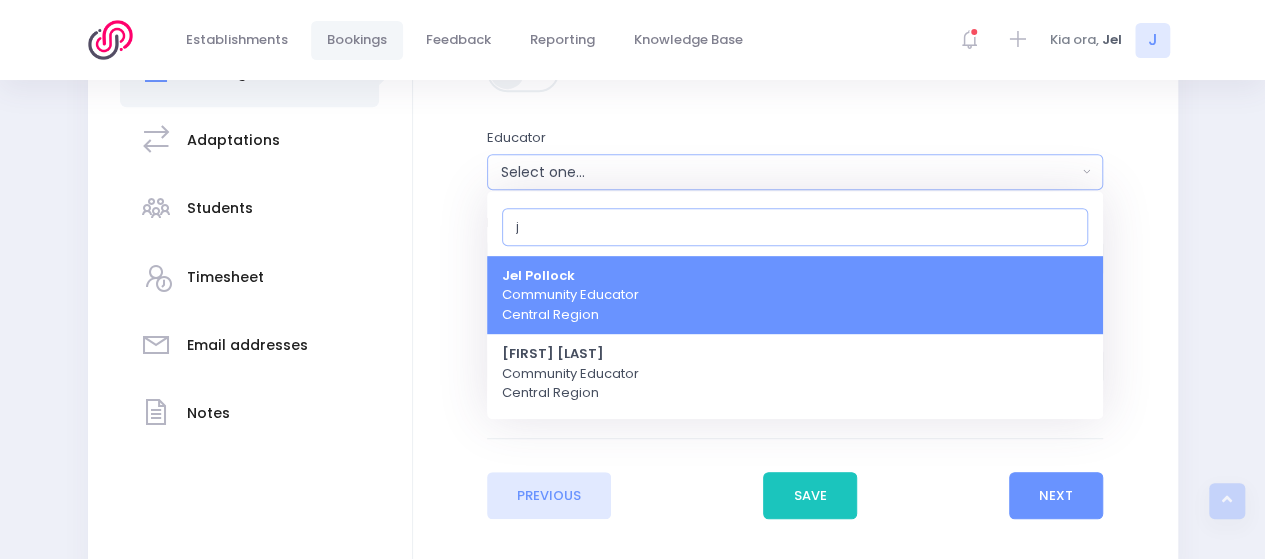 type on "j" 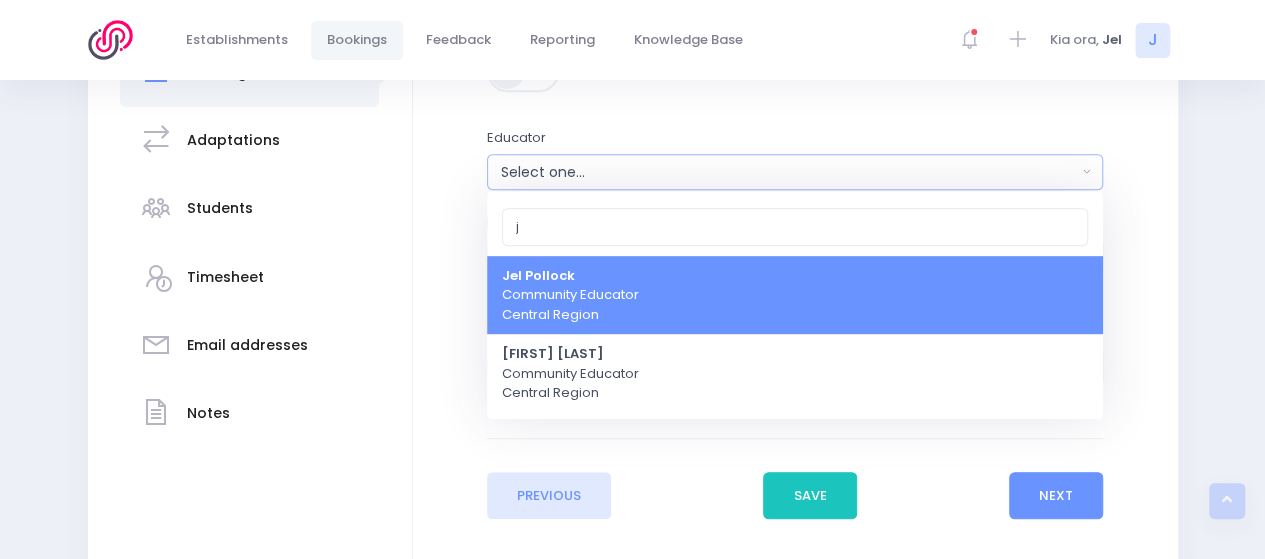 click on "Jel Pollock Community Educator Central Region" at bounding box center [570, 295] 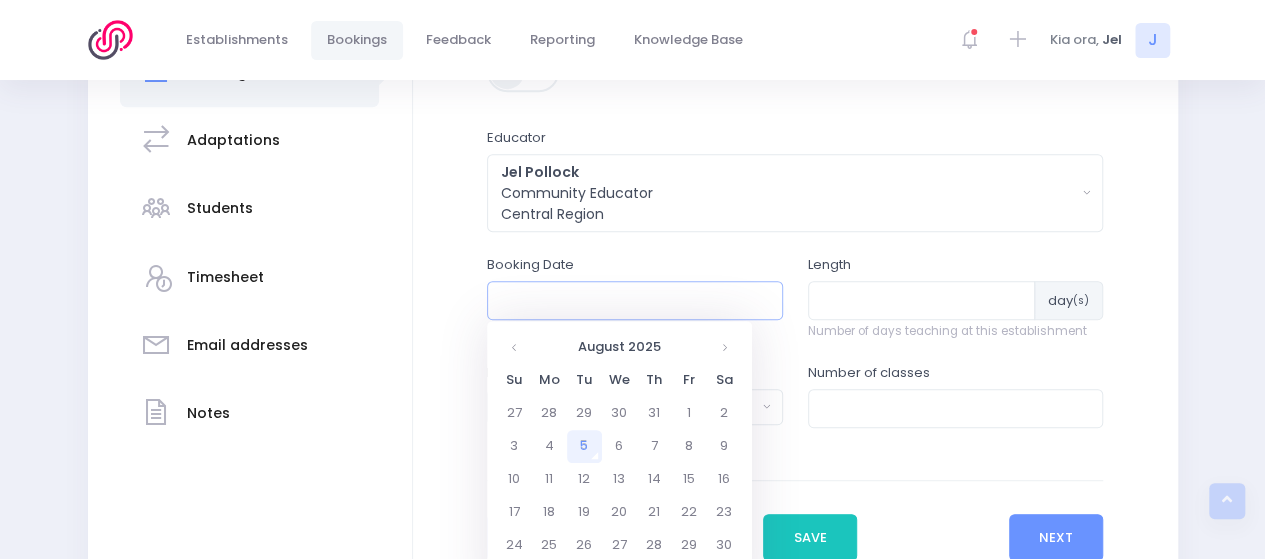 click at bounding box center [635, 300] 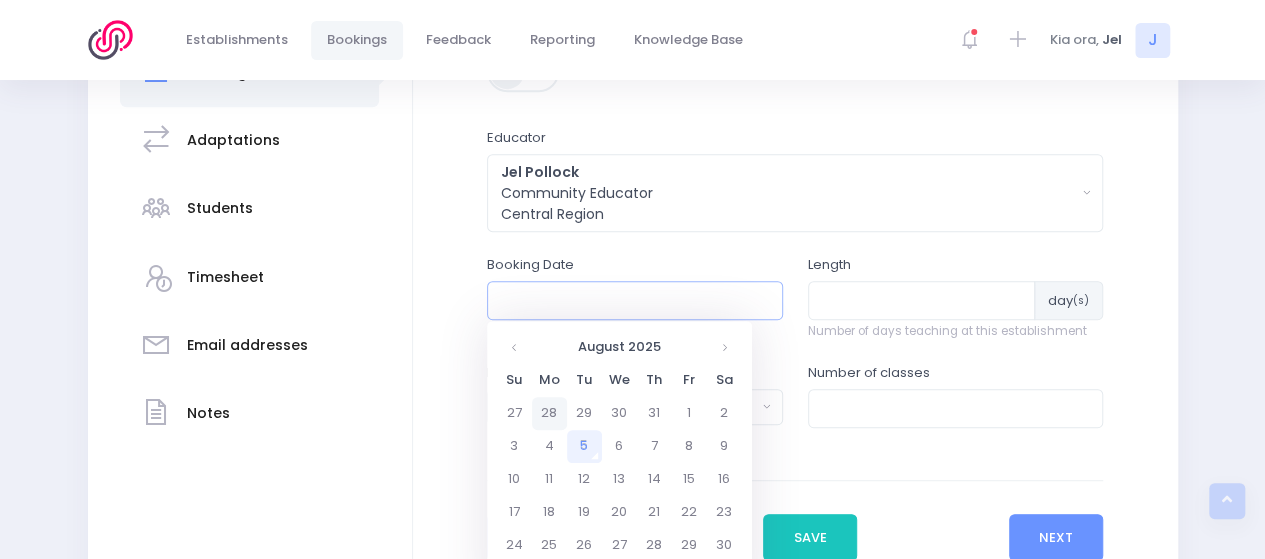 scroll, scrollTop: 500, scrollLeft: 0, axis: vertical 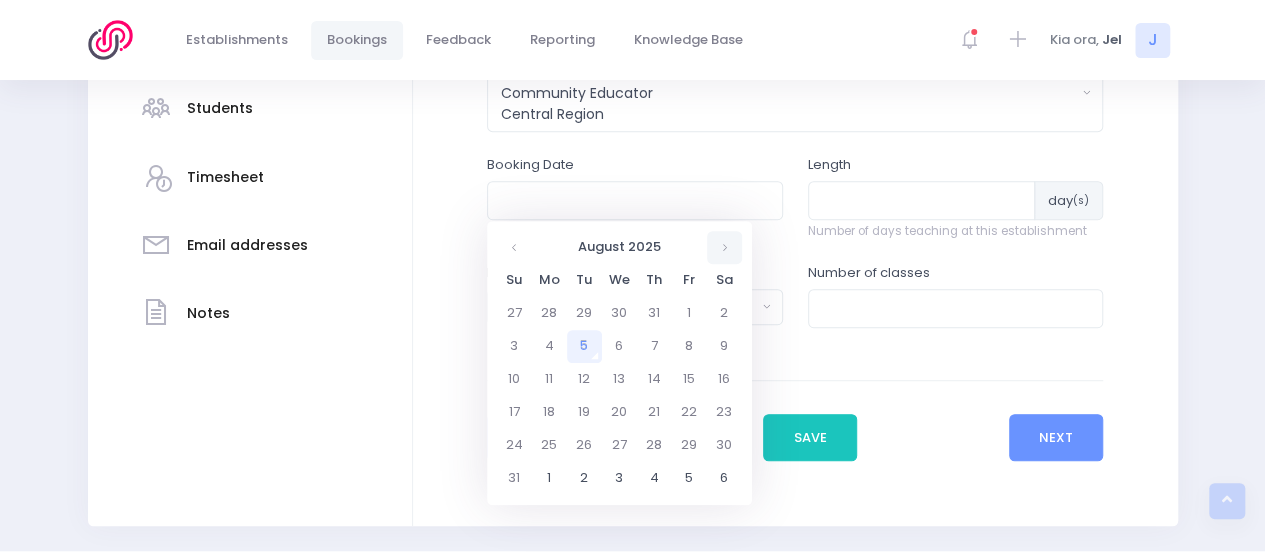 click at bounding box center [724, 247] 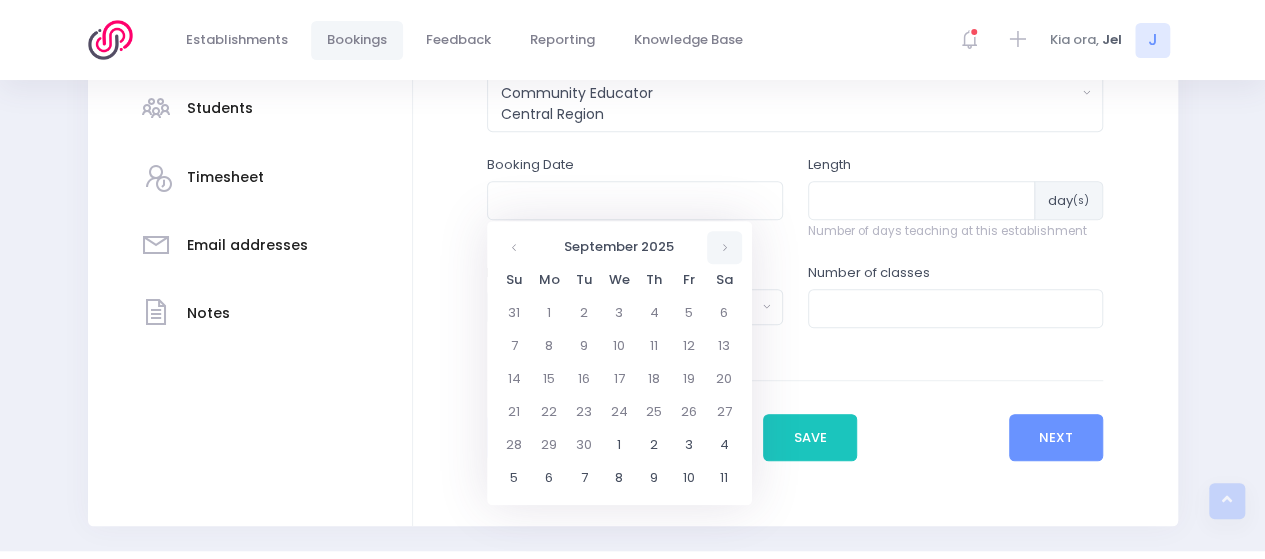 click at bounding box center [724, 247] 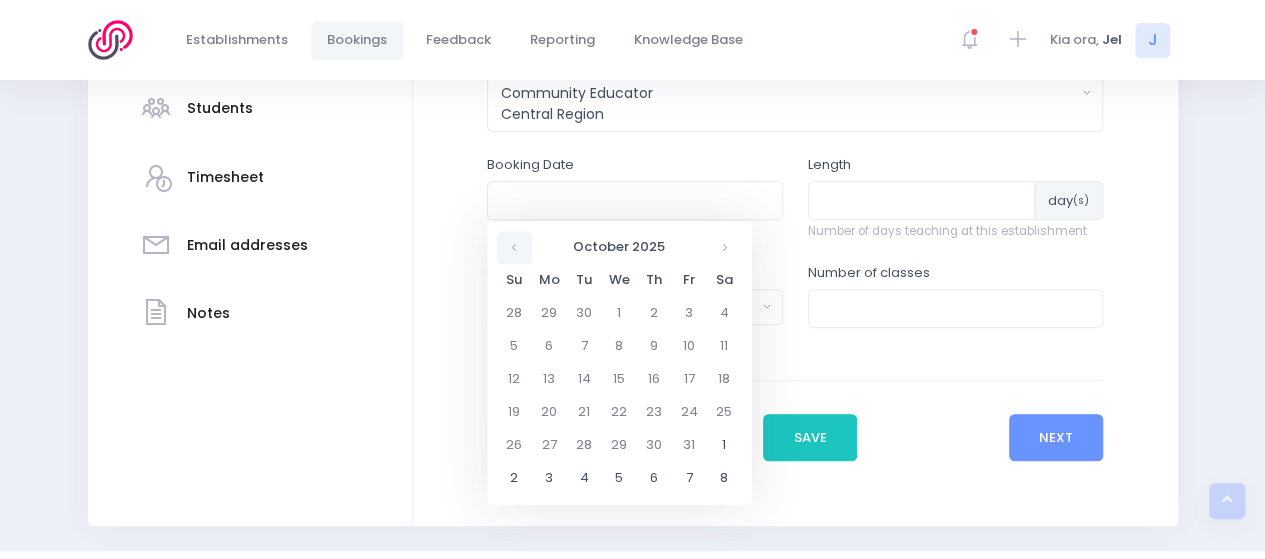 click at bounding box center (514, 247) 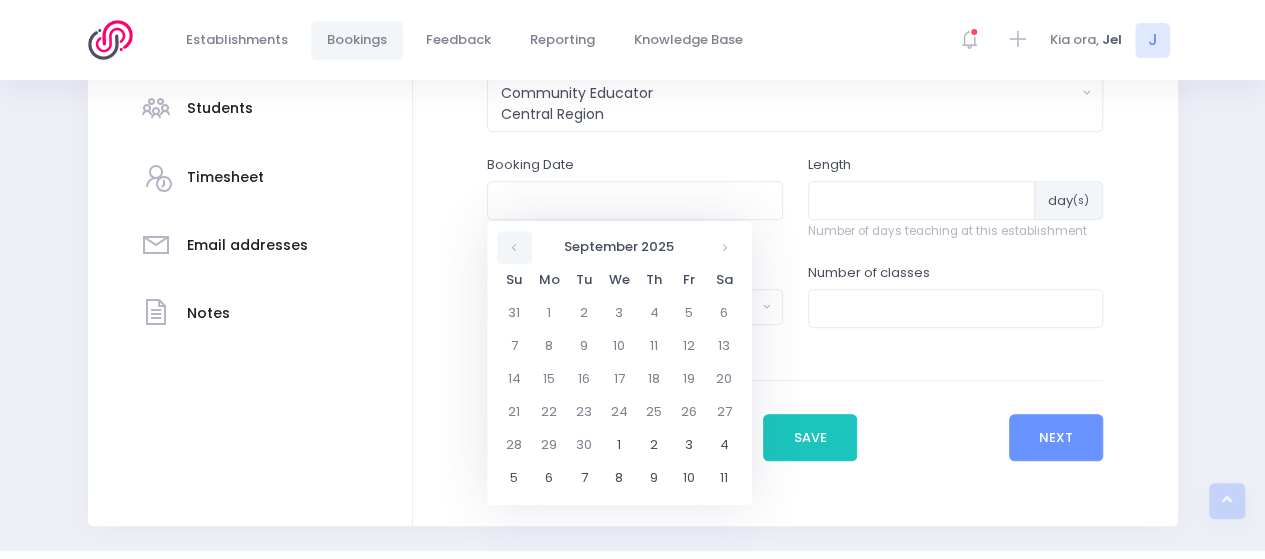 click at bounding box center (514, 247) 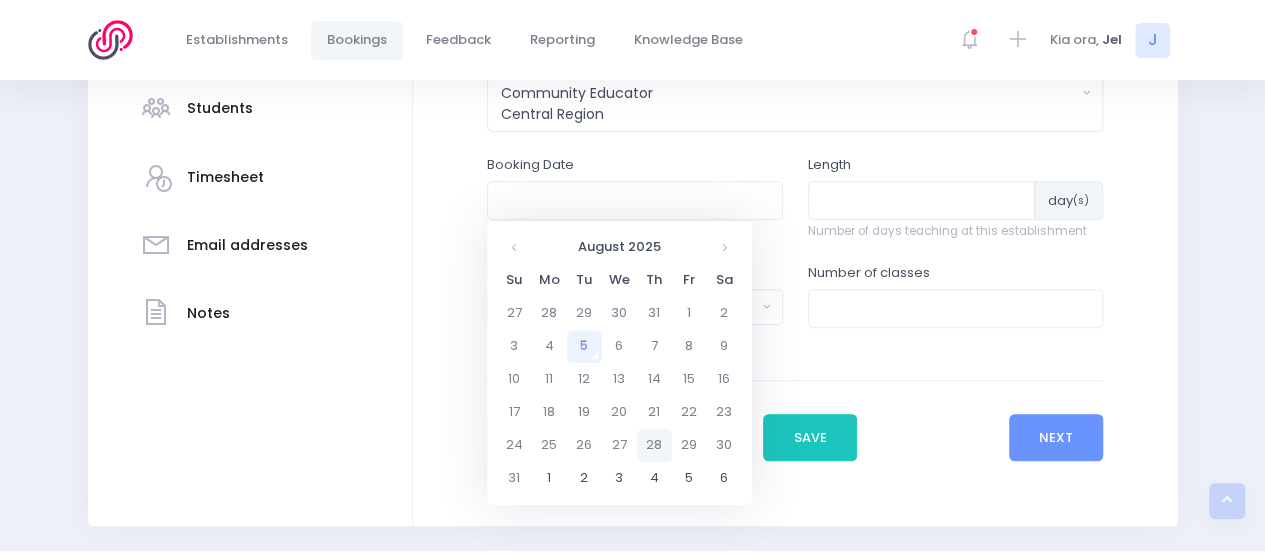 click on "28" at bounding box center (654, 445) 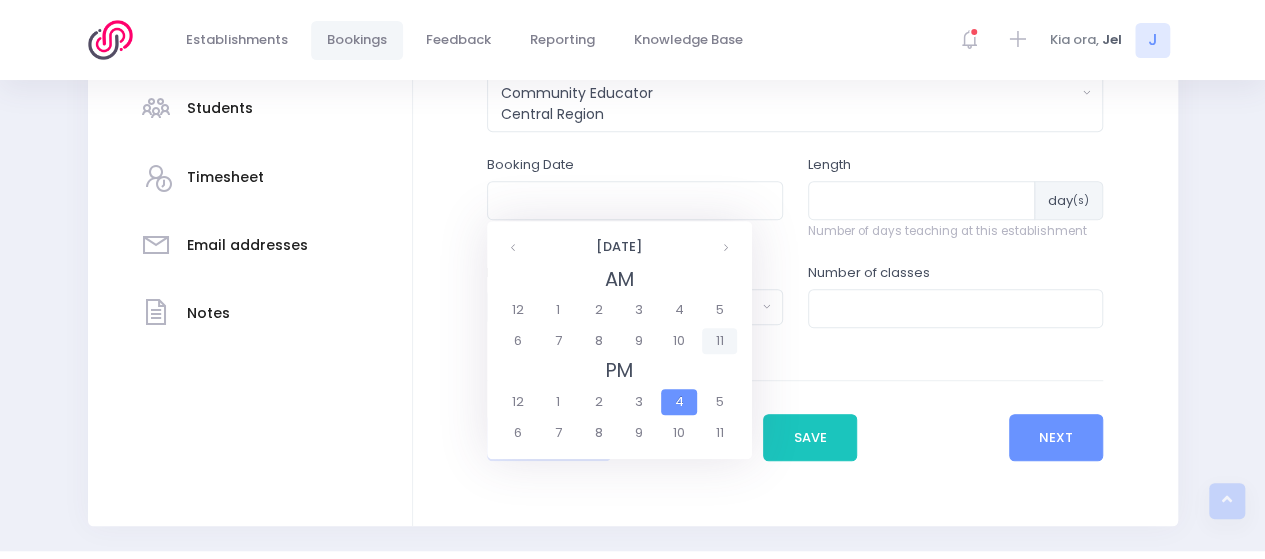 click on "11" at bounding box center (719, 341) 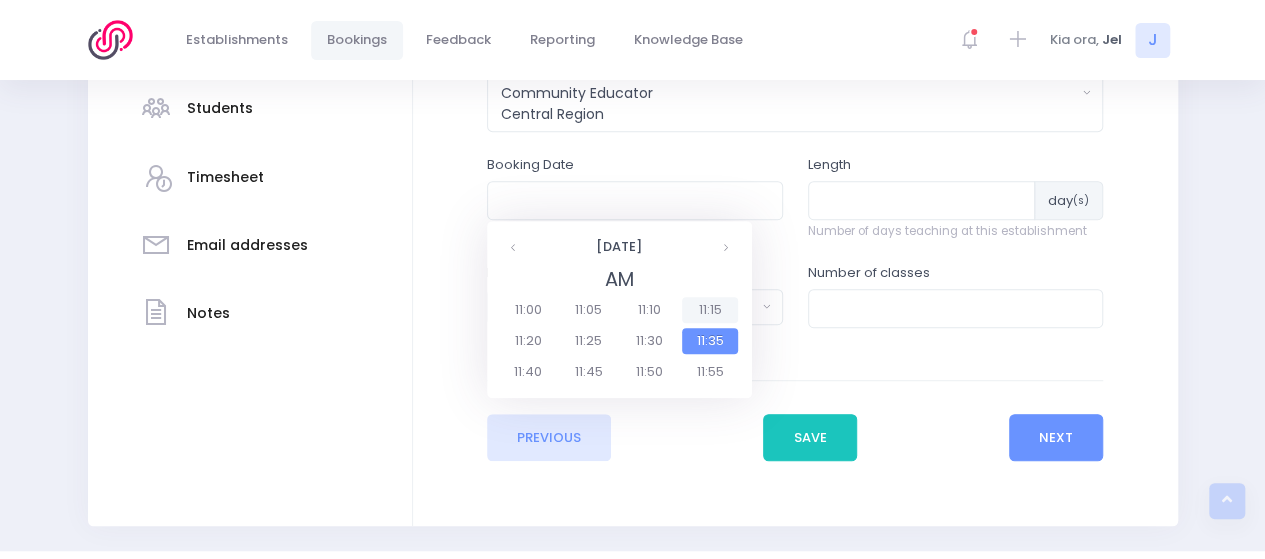 click on "11:15" at bounding box center (710, 310) 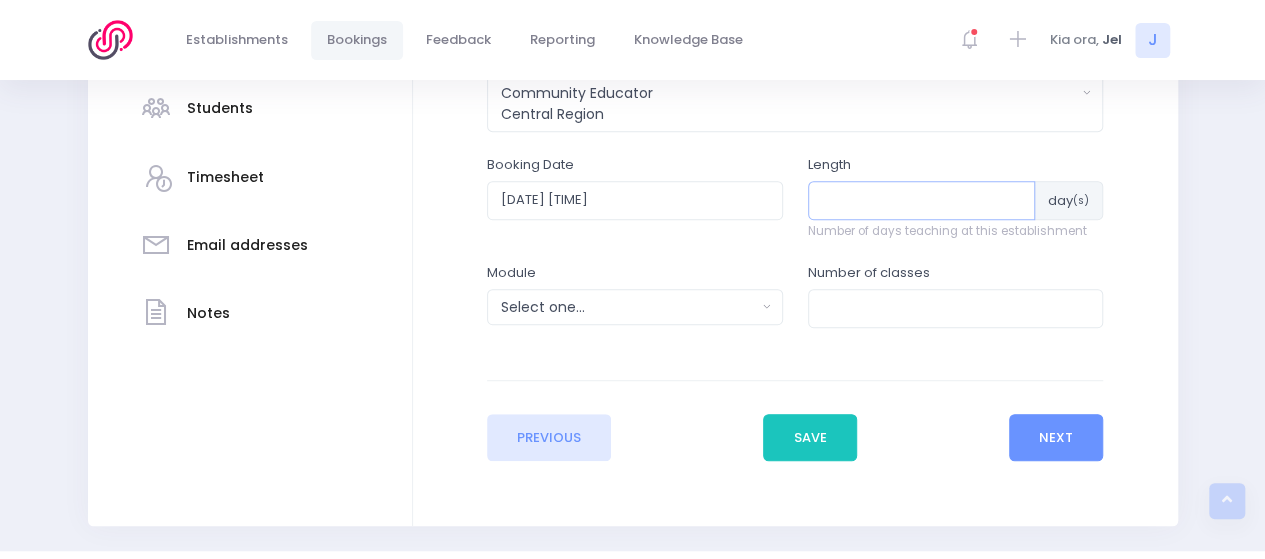 click at bounding box center (922, 200) 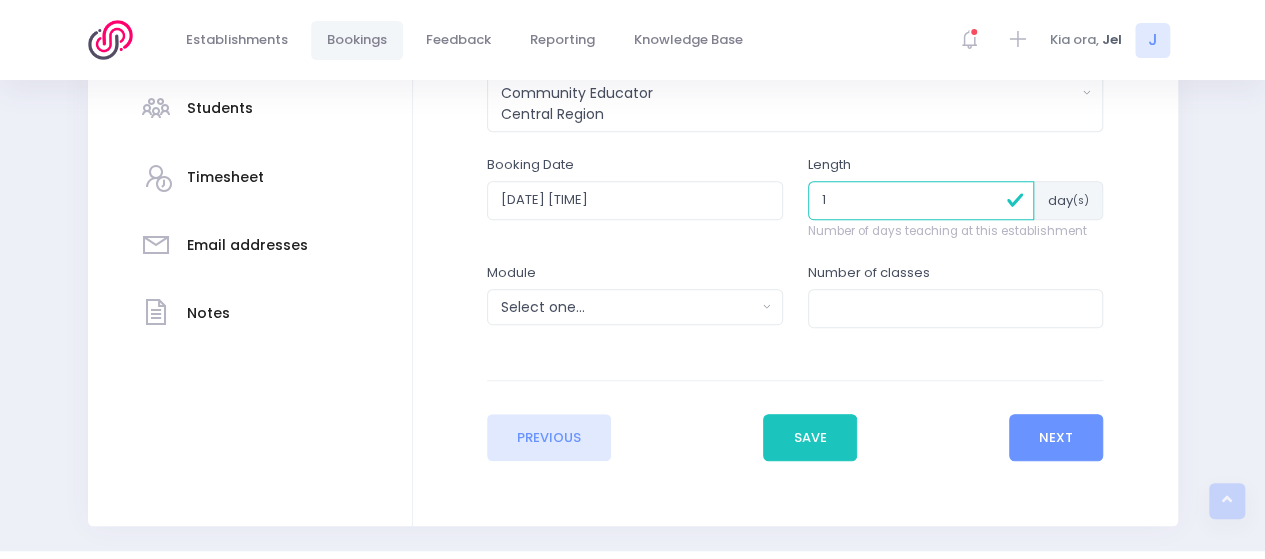type on "1" 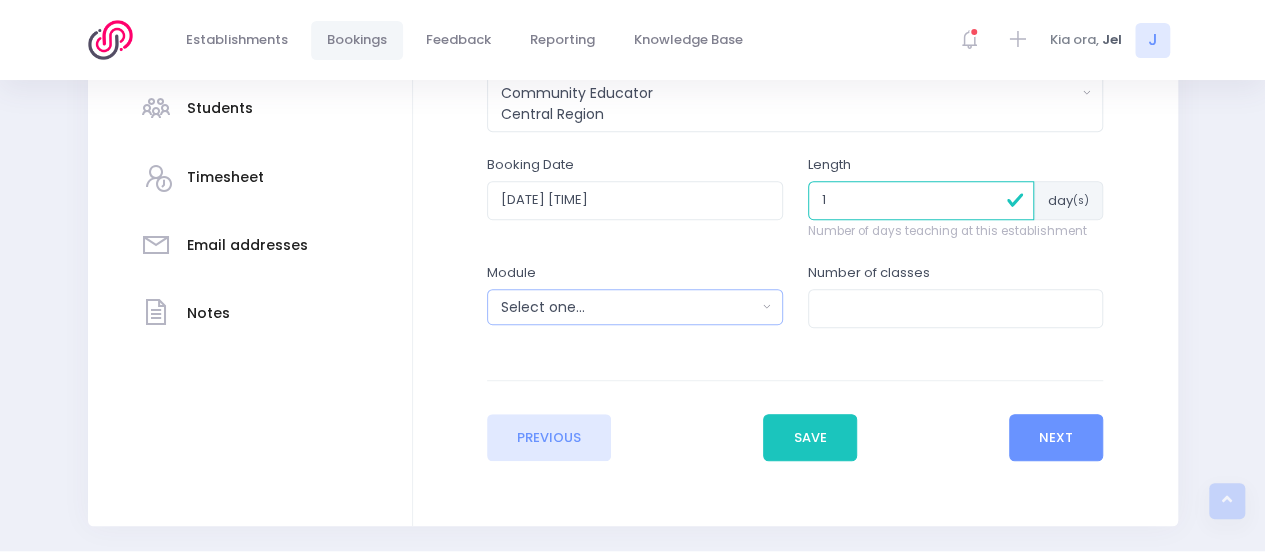 click on "Select one..." at bounding box center (628, 307) 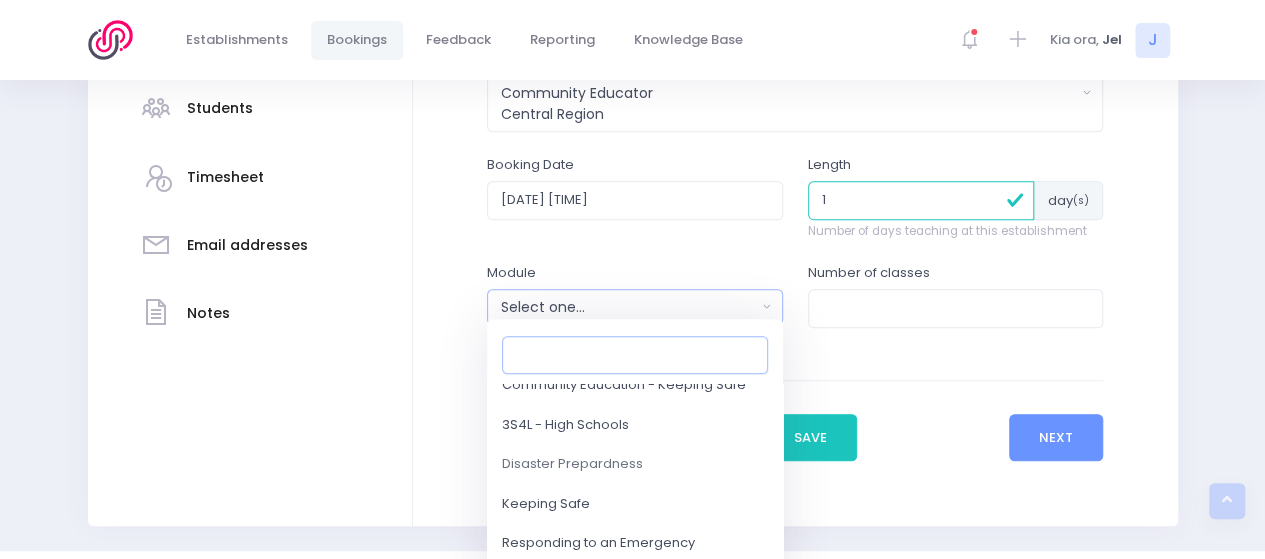 scroll, scrollTop: 200, scrollLeft: 0, axis: vertical 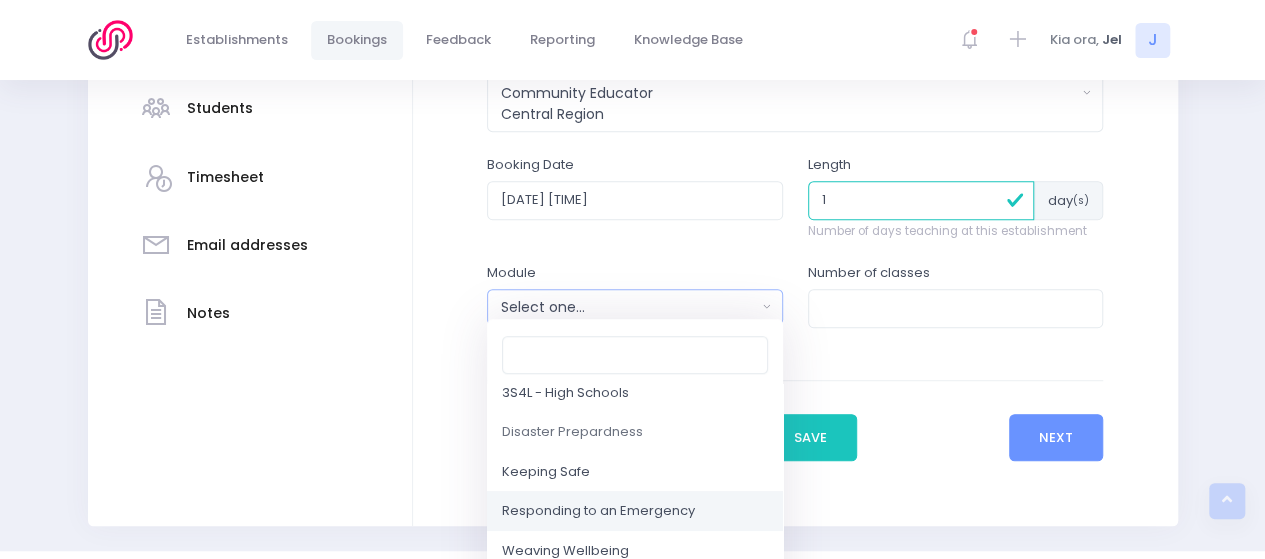 click on "Responding to an Emergency" at bounding box center (598, 512) 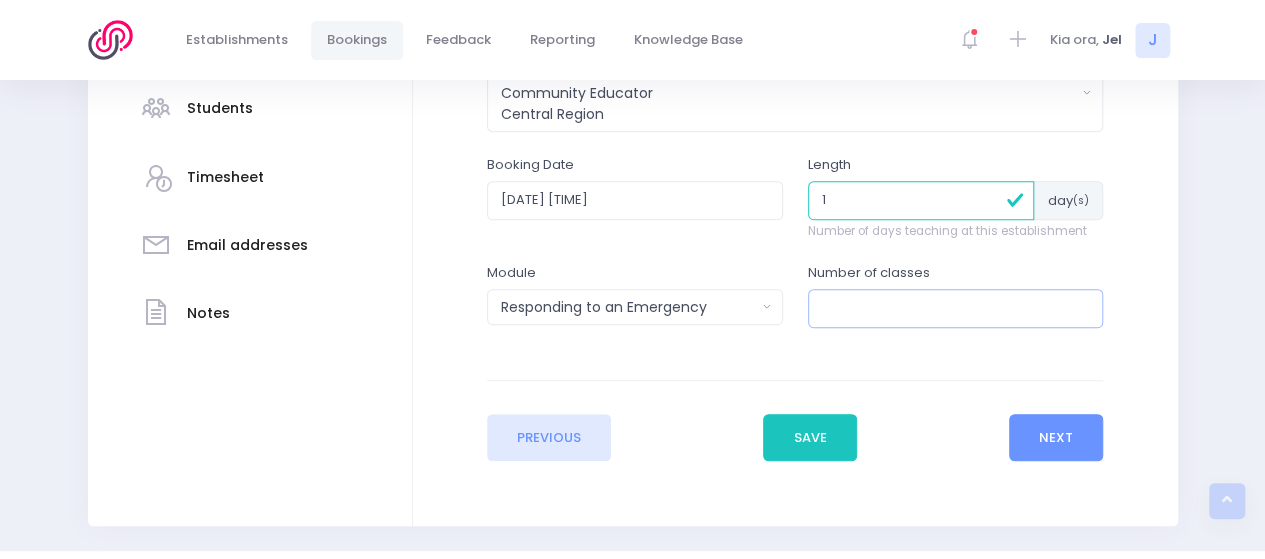 click at bounding box center (956, 308) 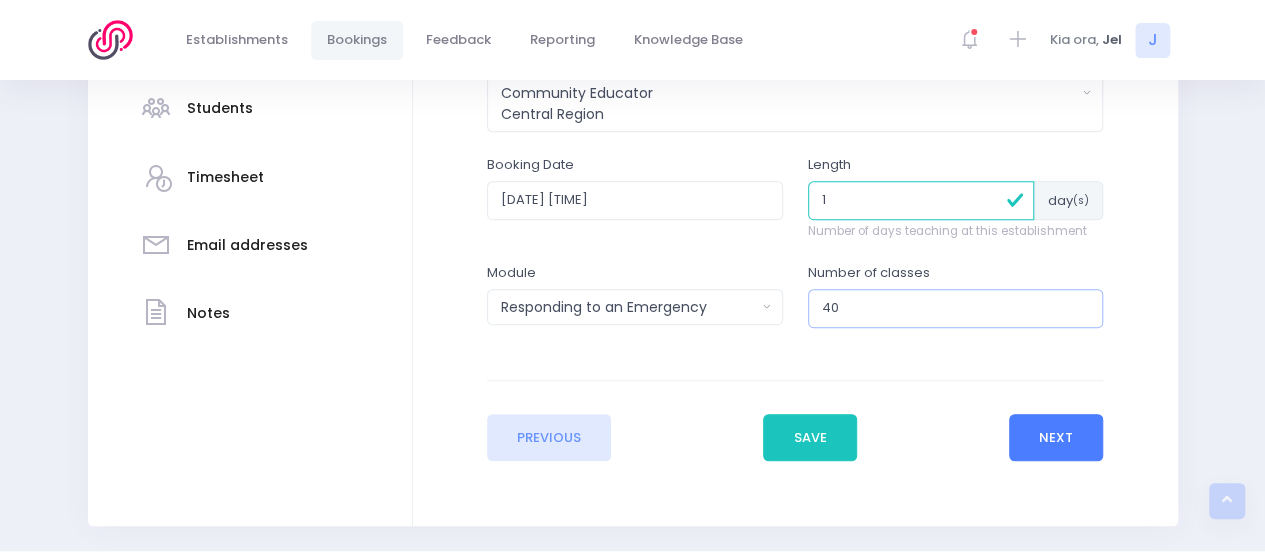 type on "40" 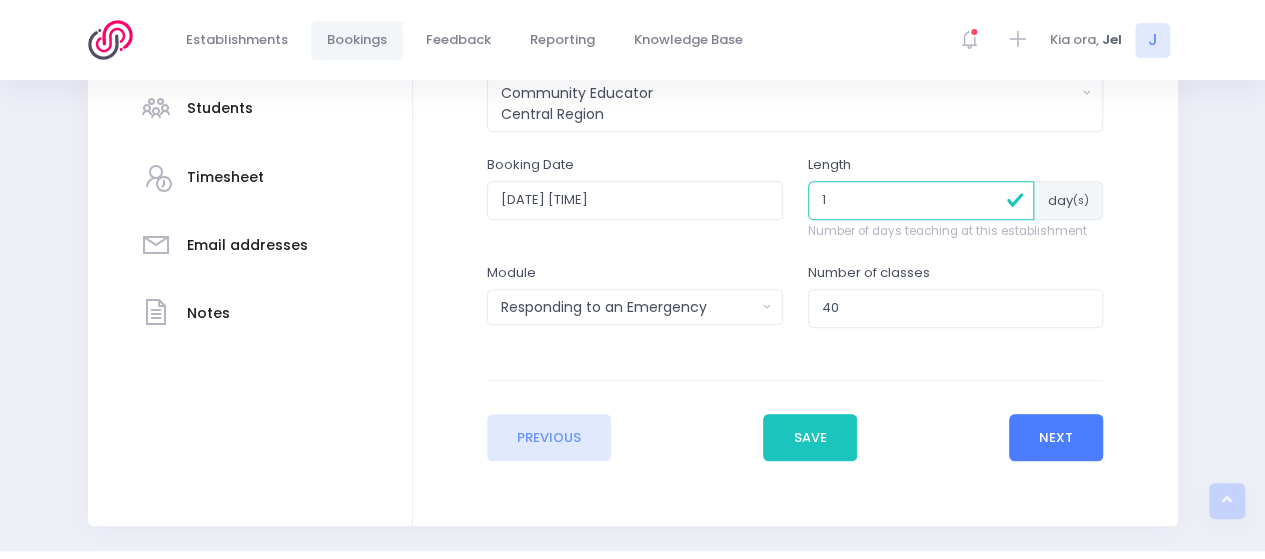 drag, startPoint x: 1081, startPoint y: 440, endPoint x: 1076, endPoint y: 452, distance: 13 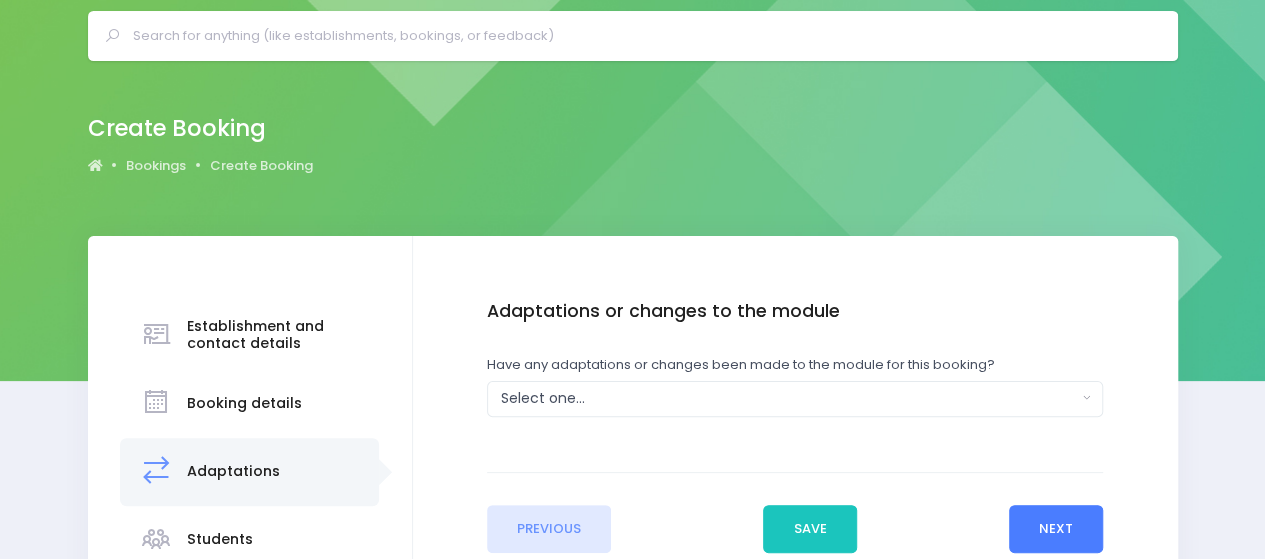 scroll, scrollTop: 100, scrollLeft: 0, axis: vertical 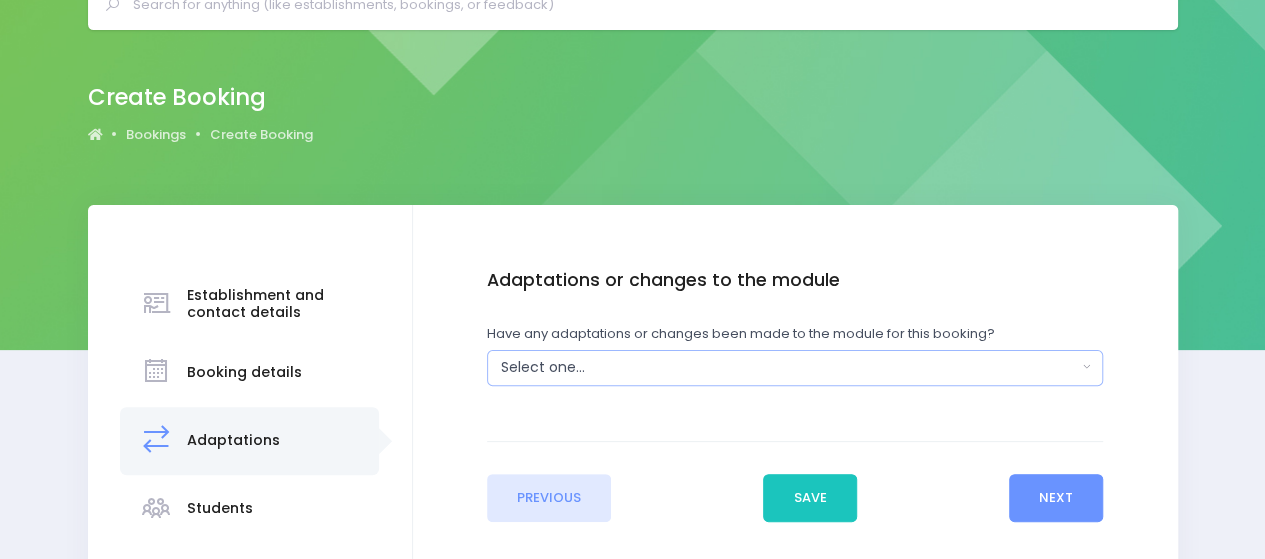 click on "Select one..." at bounding box center (795, 368) 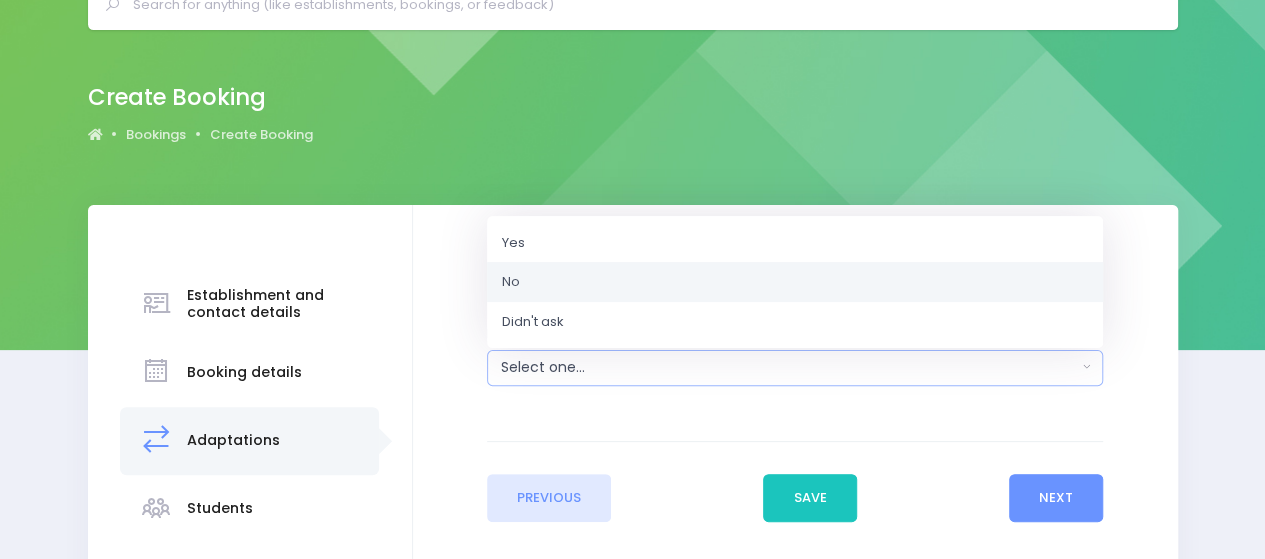 click on "No" at bounding box center (795, 282) 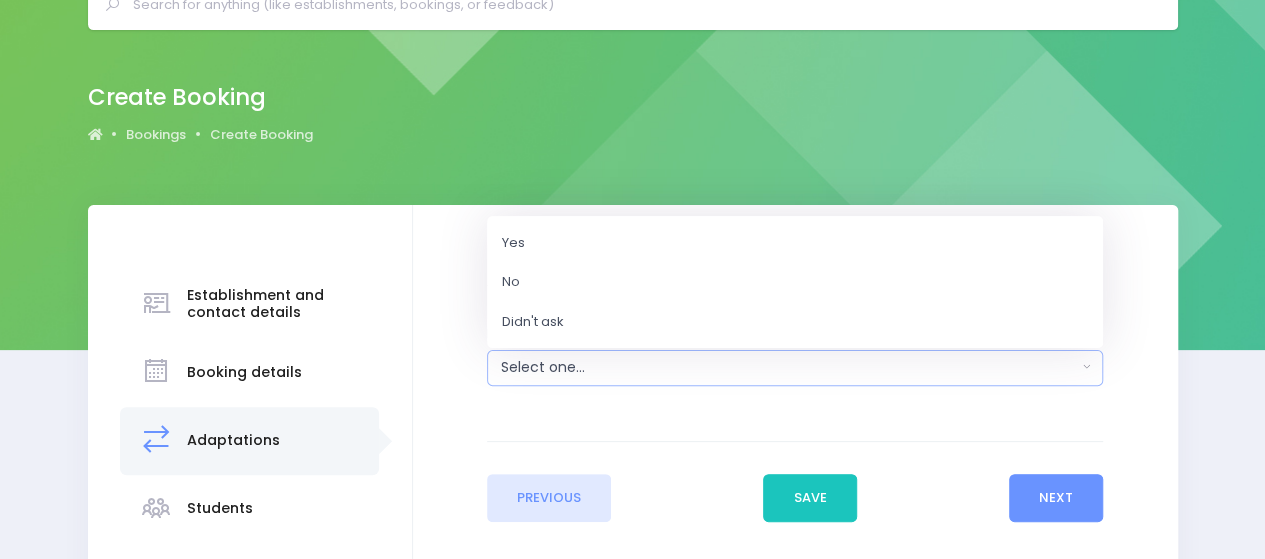 select on "No" 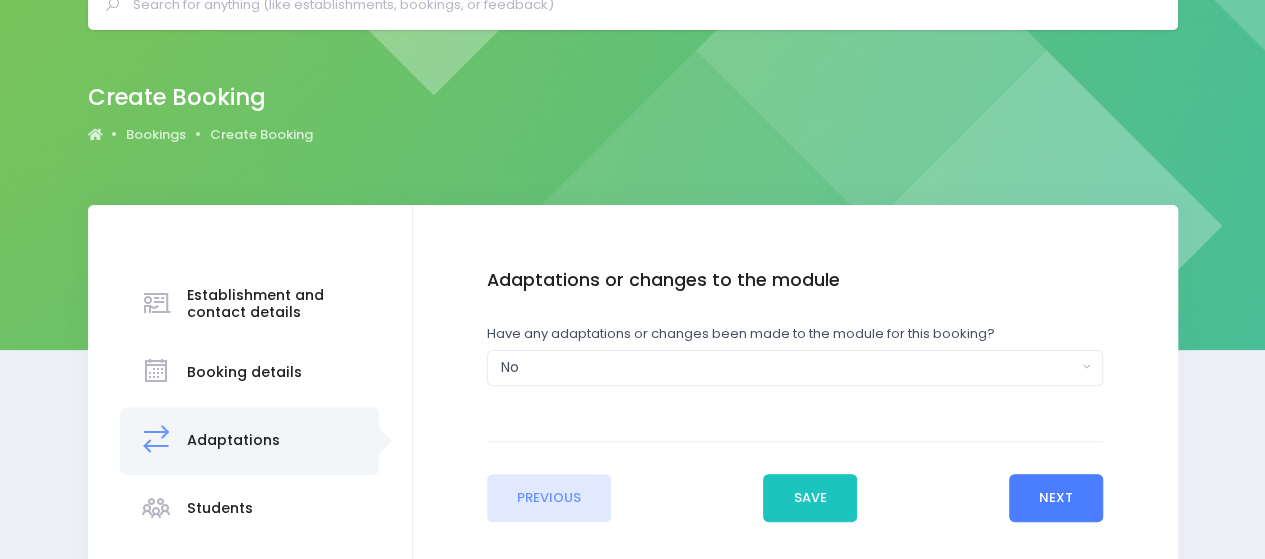 click on "Next" at bounding box center [1056, 498] 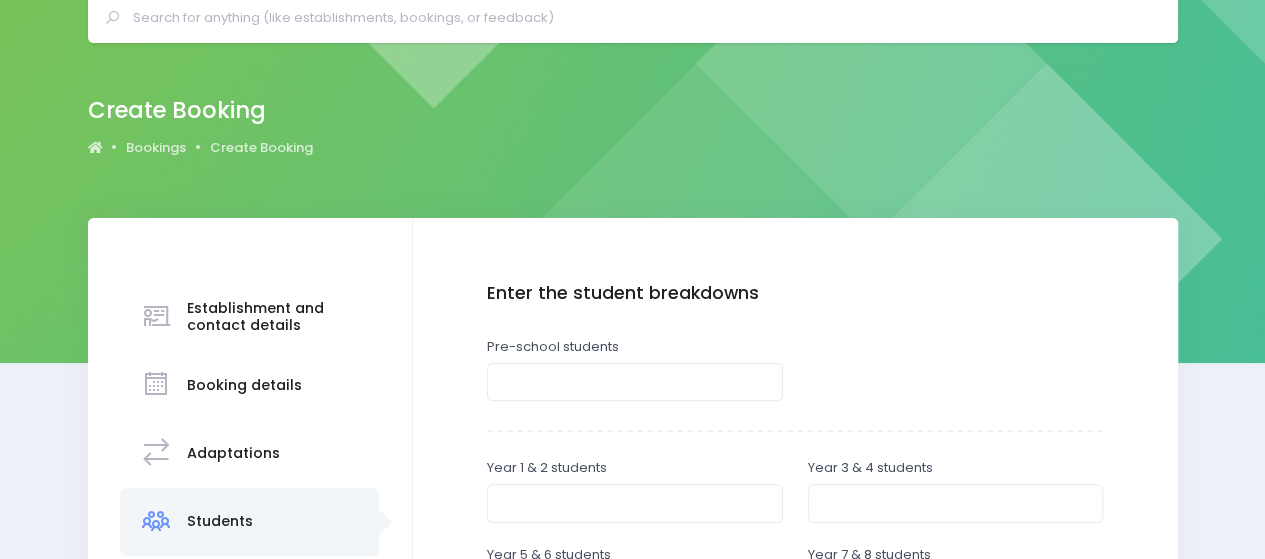 scroll, scrollTop: 200, scrollLeft: 0, axis: vertical 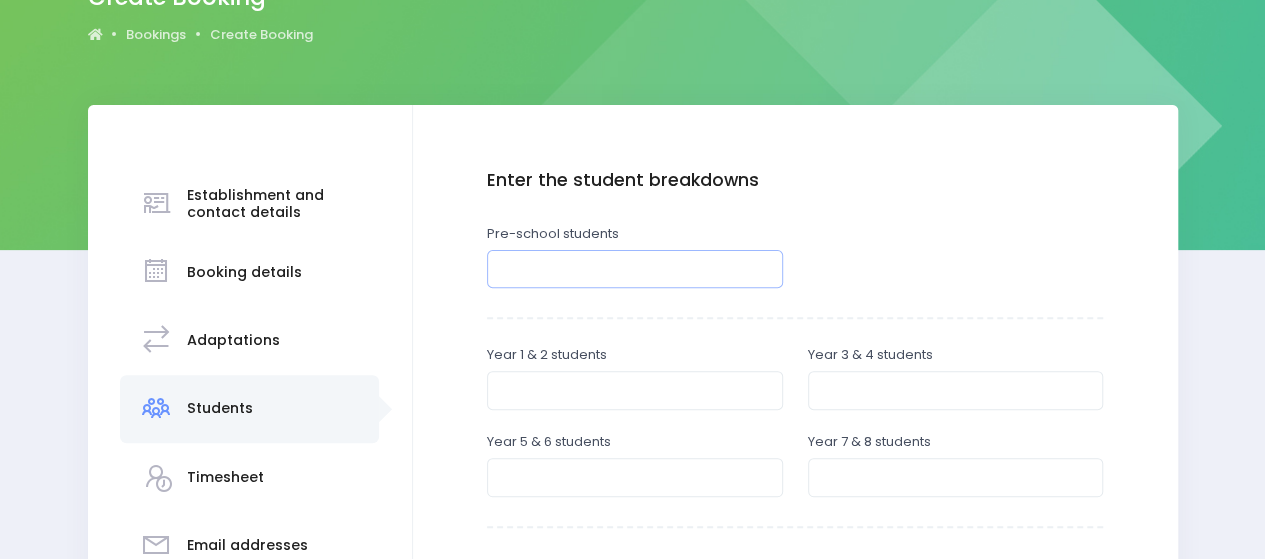 click at bounding box center [635, 269] 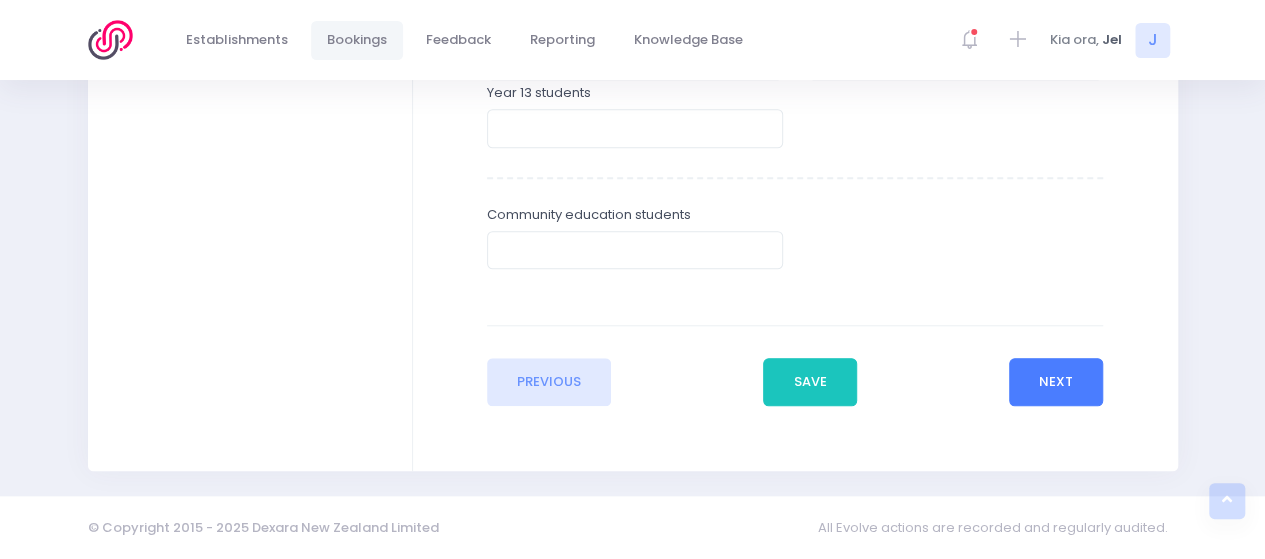 type on "40" 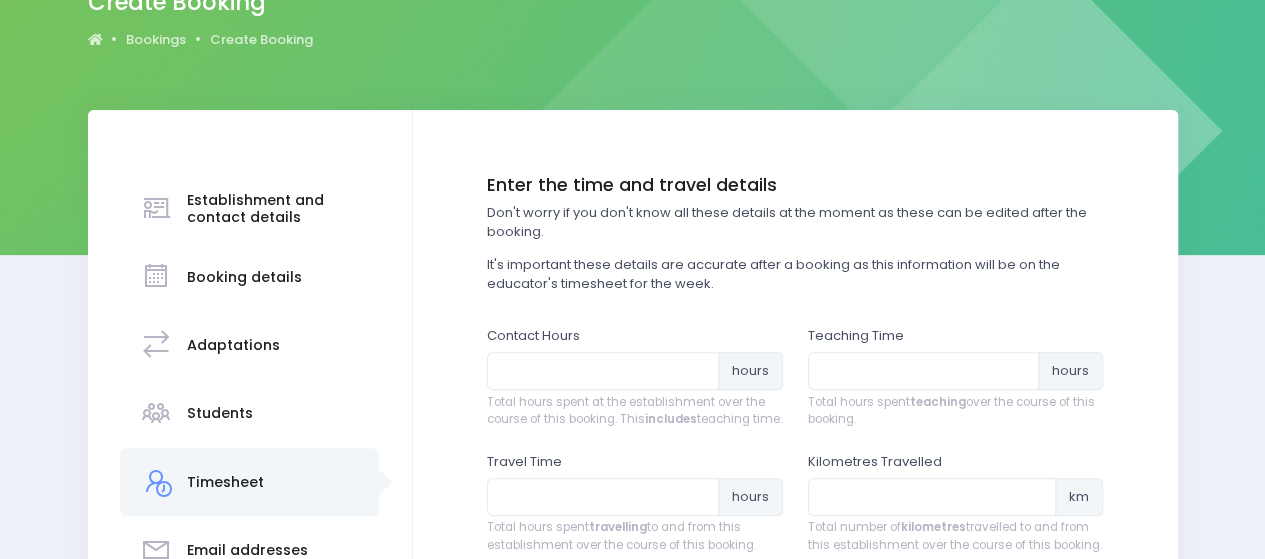 scroll, scrollTop: 200, scrollLeft: 0, axis: vertical 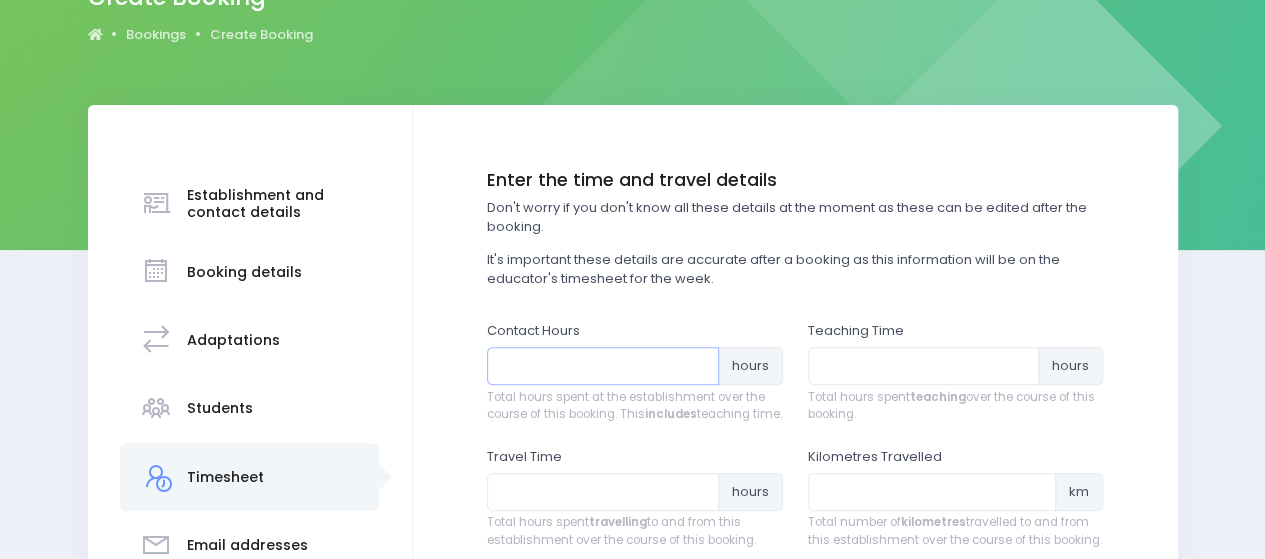 click at bounding box center (603, 366) 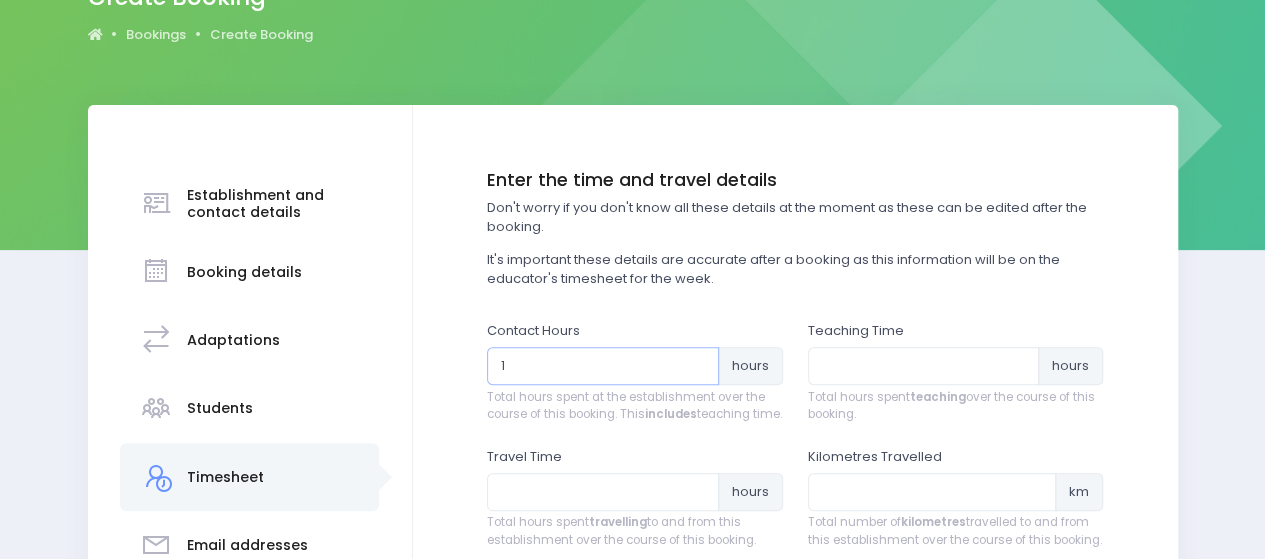 type on "1" 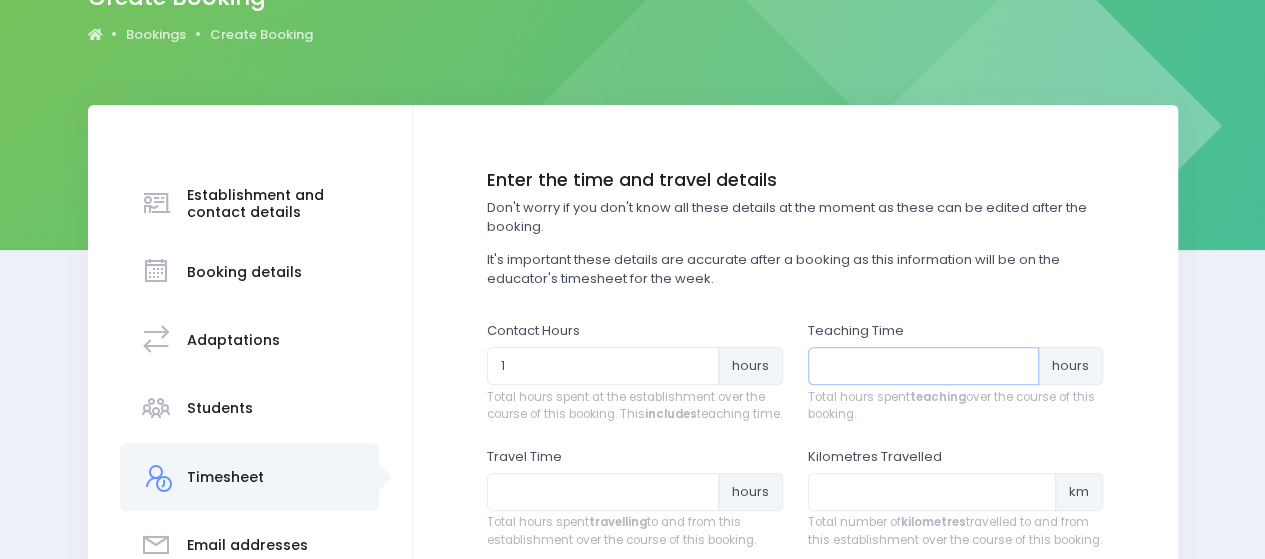 click at bounding box center [924, 366] 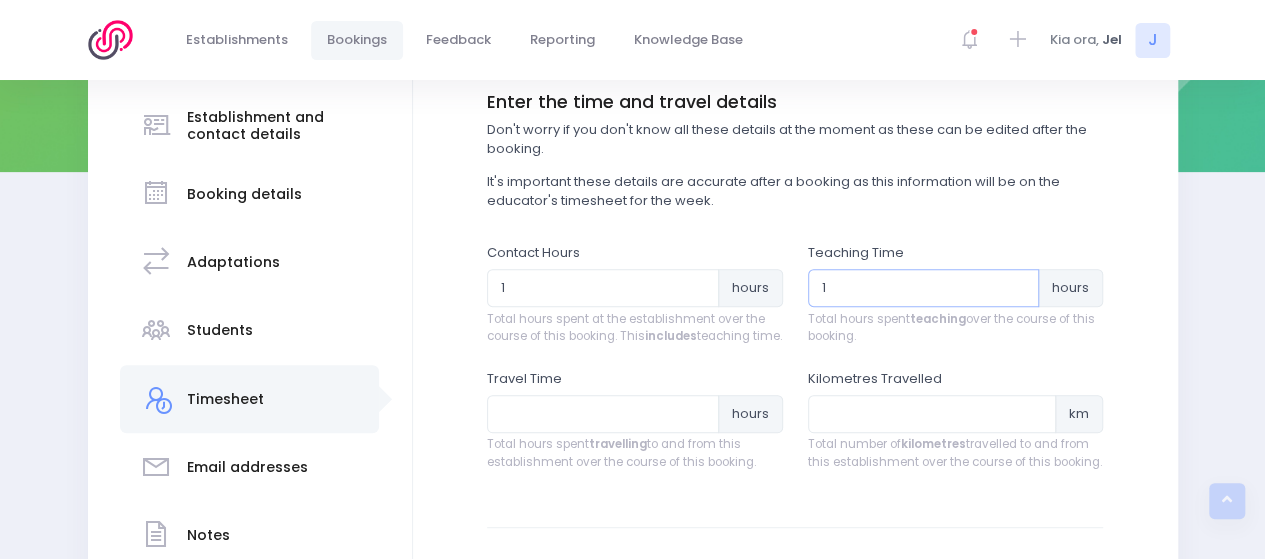 scroll, scrollTop: 400, scrollLeft: 0, axis: vertical 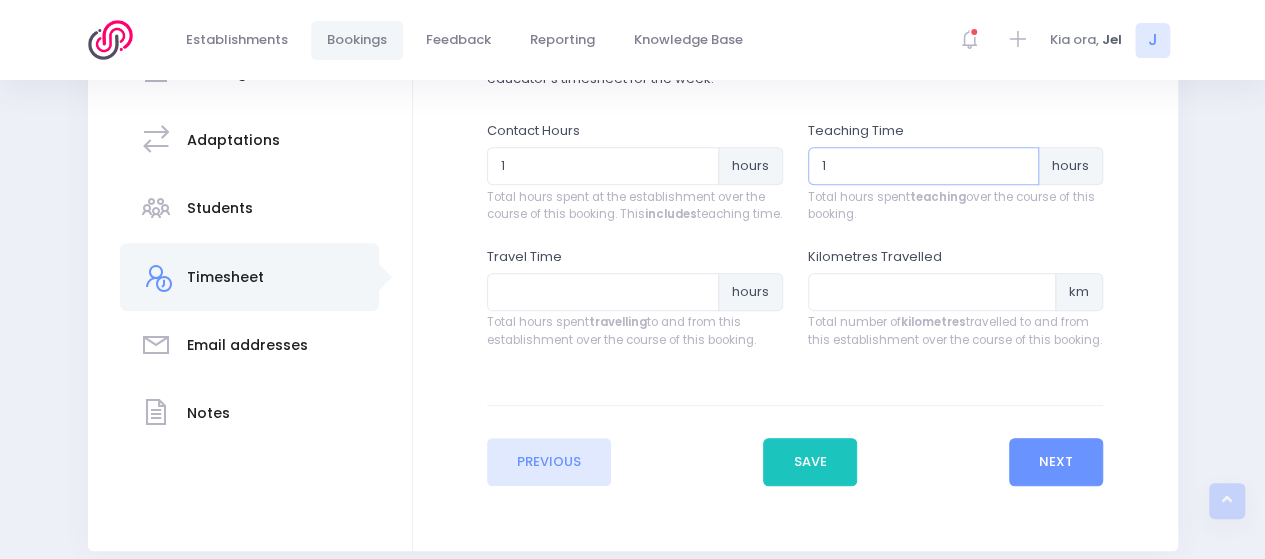 type on "1" 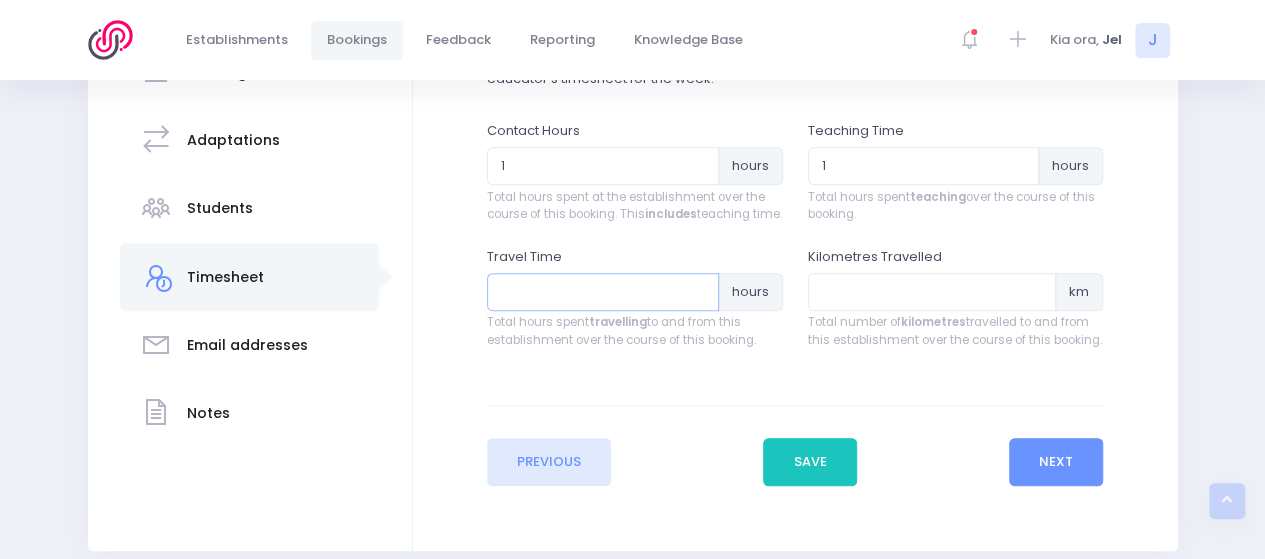 click at bounding box center [603, 292] 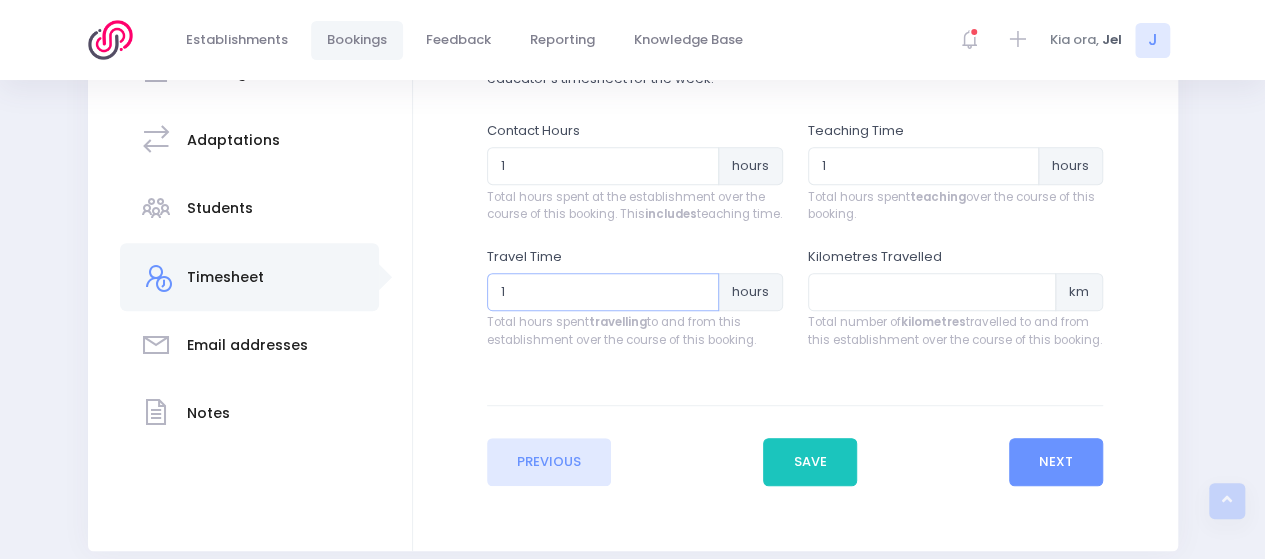 type on "1" 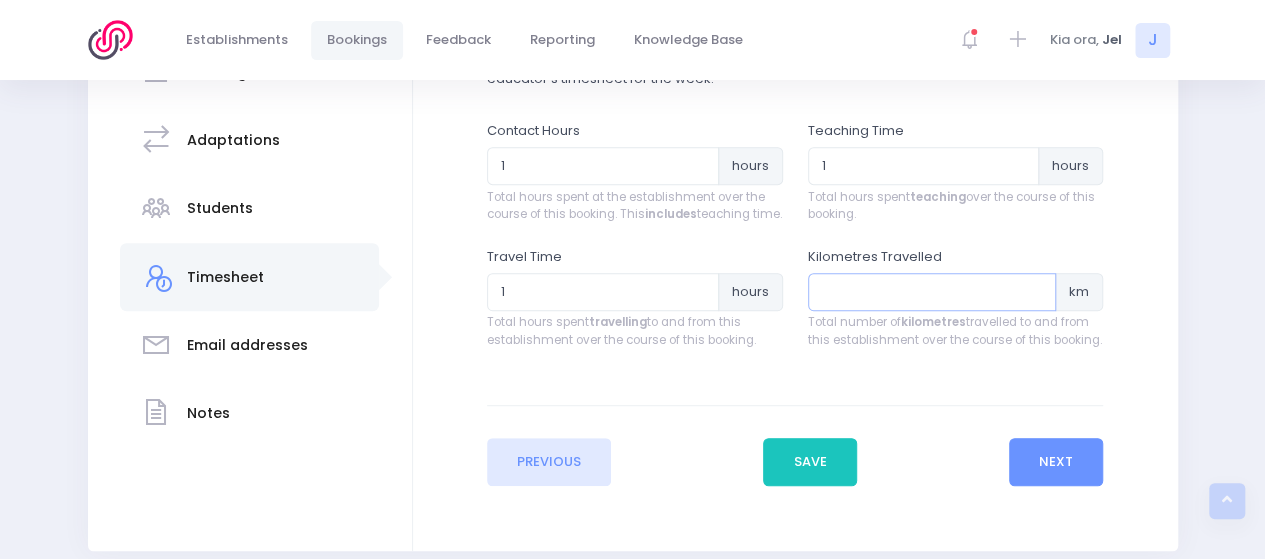 click at bounding box center (932, 292) 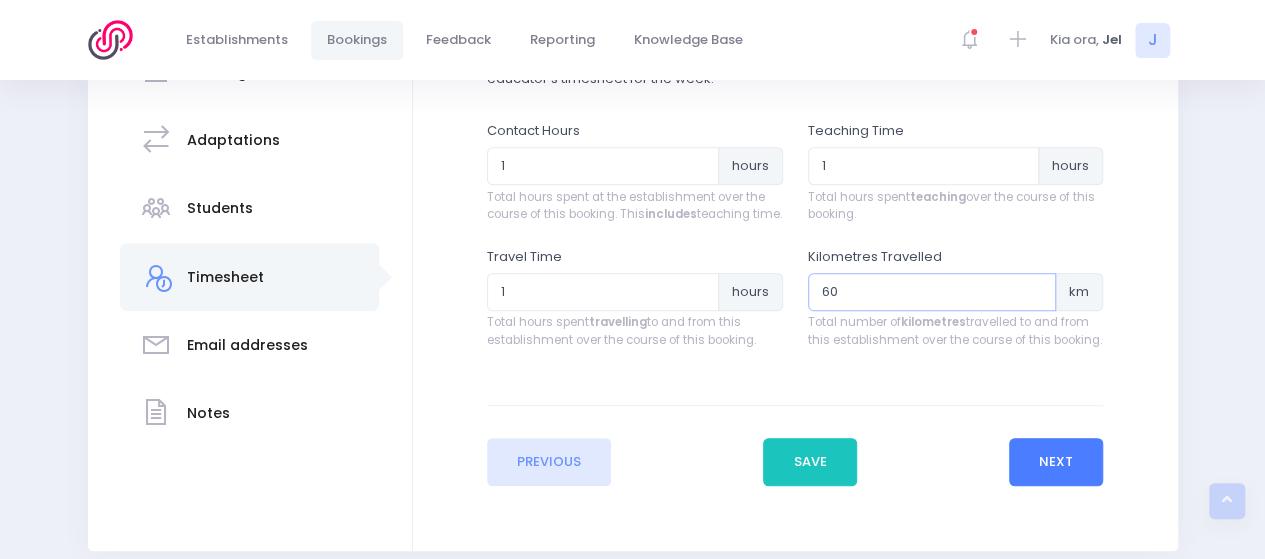 type on "60" 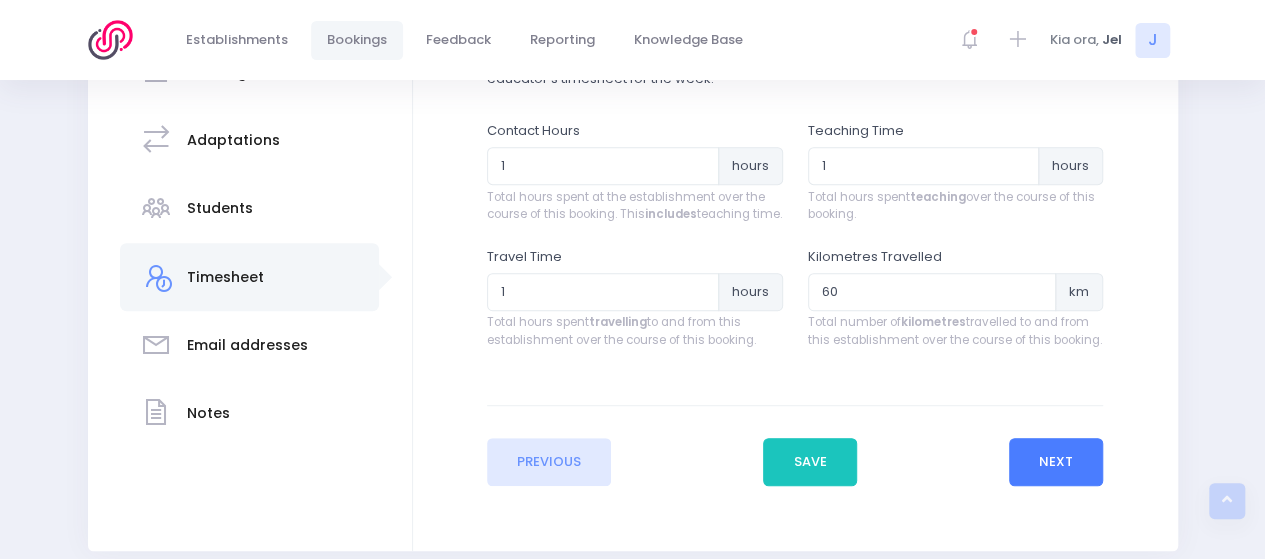 click on "Next" at bounding box center (1056, 462) 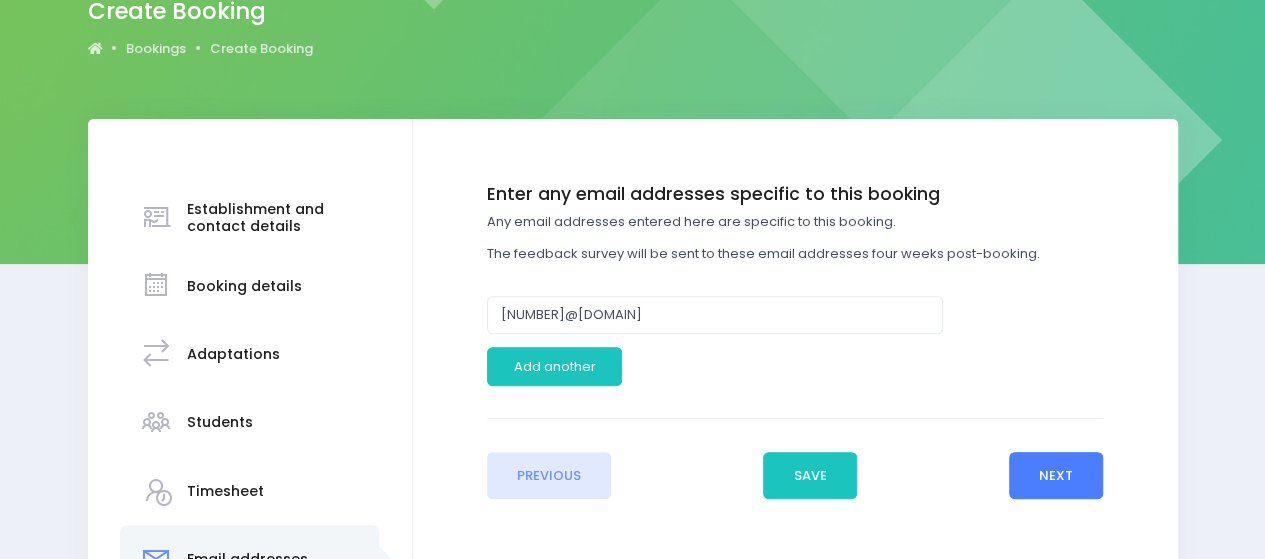 scroll, scrollTop: 200, scrollLeft: 0, axis: vertical 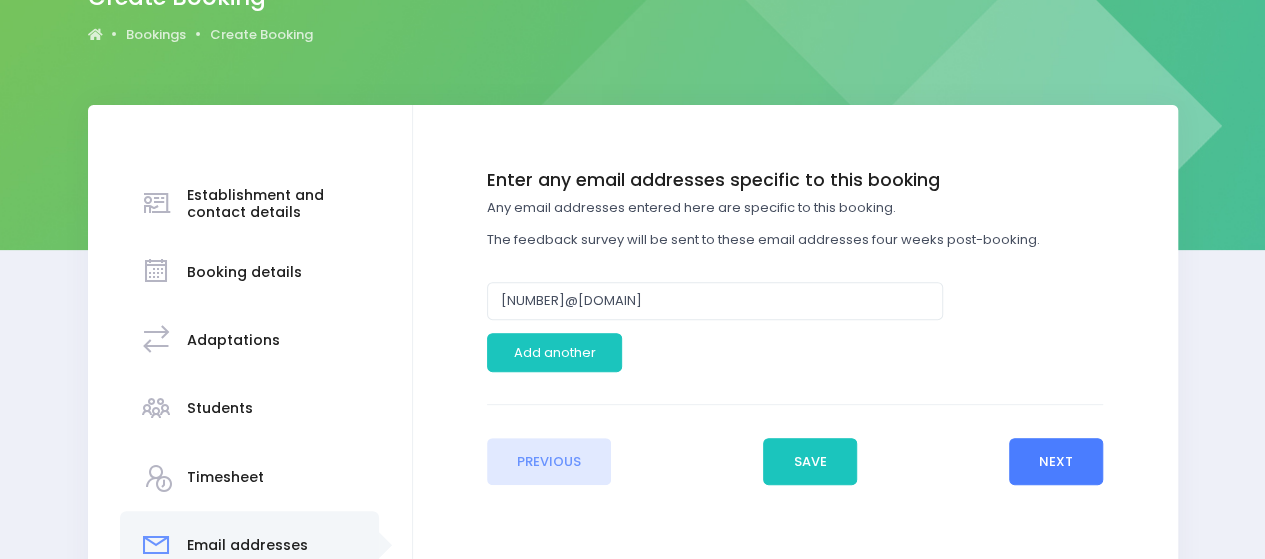 click on "Next" at bounding box center [1056, 462] 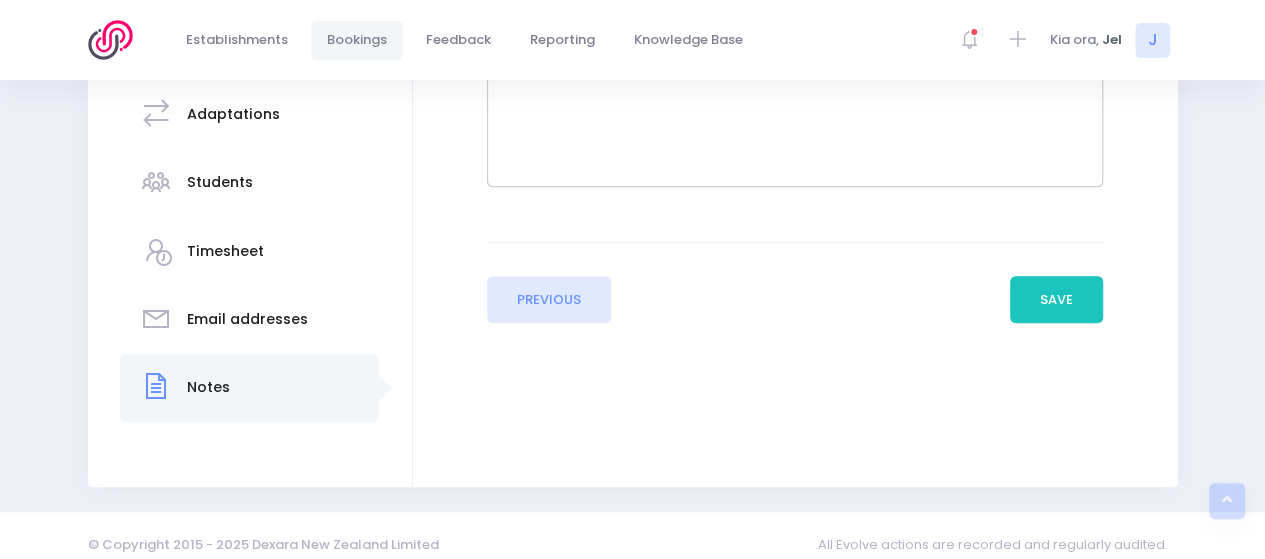 scroll, scrollTop: 443, scrollLeft: 0, axis: vertical 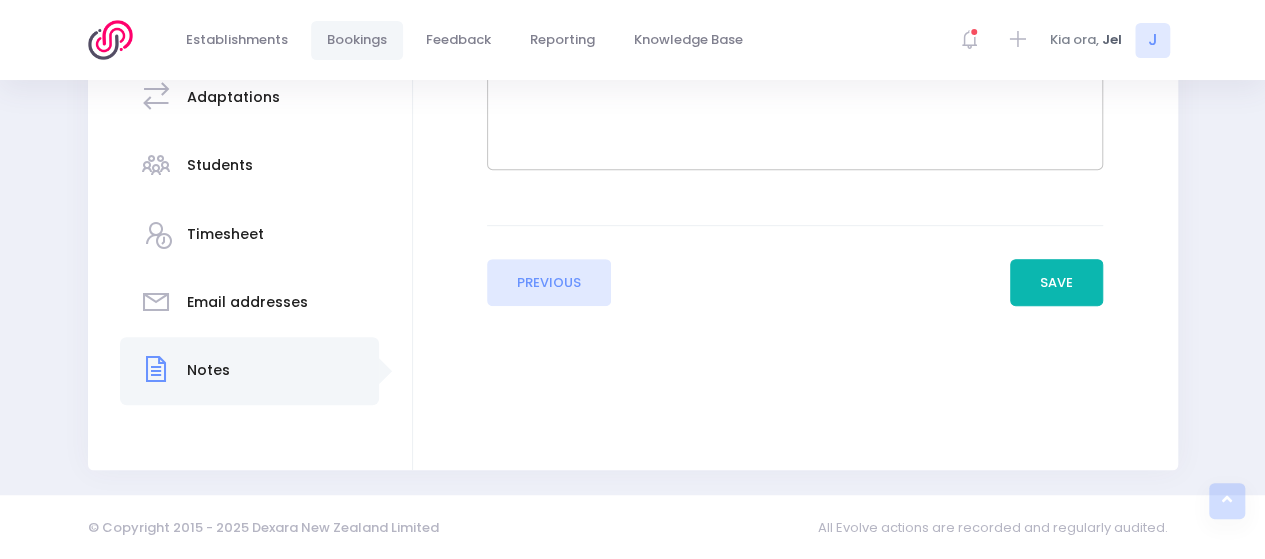 click on "Save" at bounding box center [1057, 283] 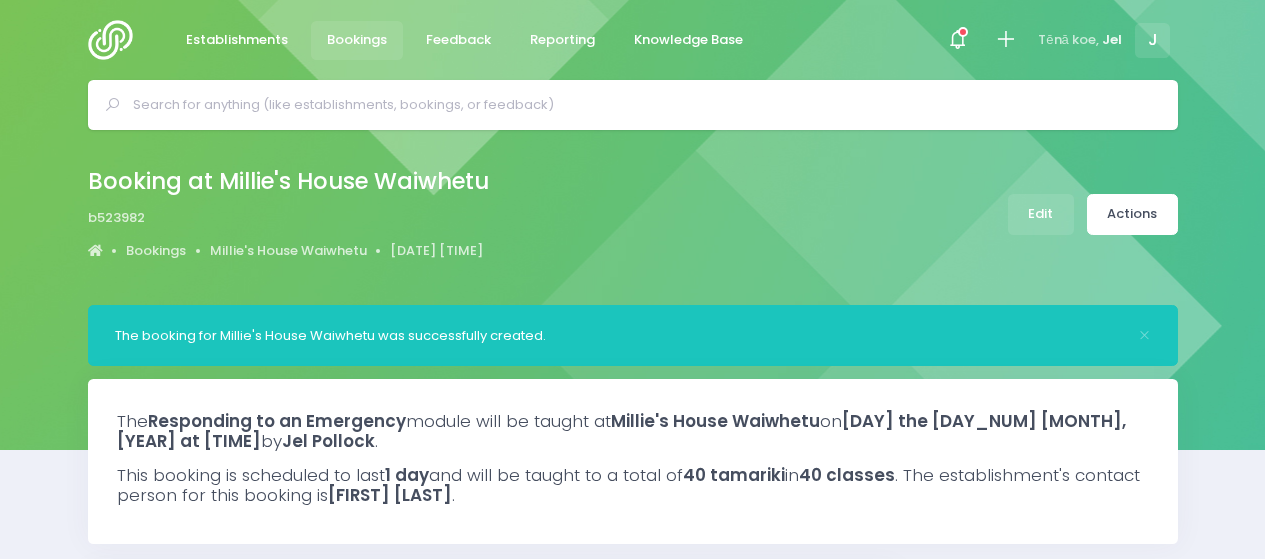 select on "5" 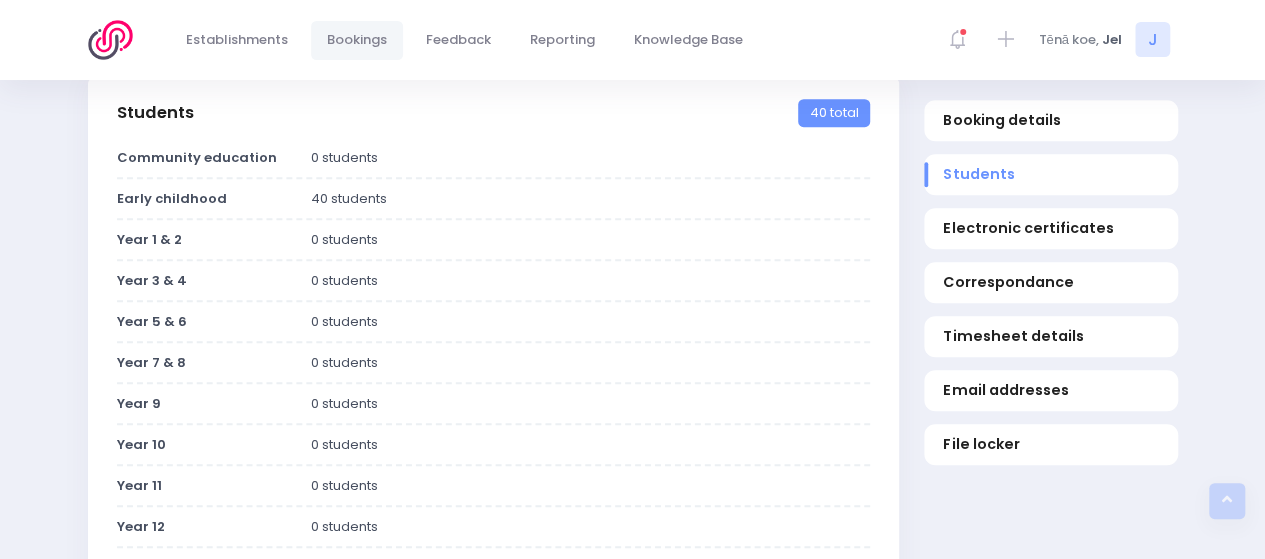 scroll, scrollTop: 0, scrollLeft: 0, axis: both 